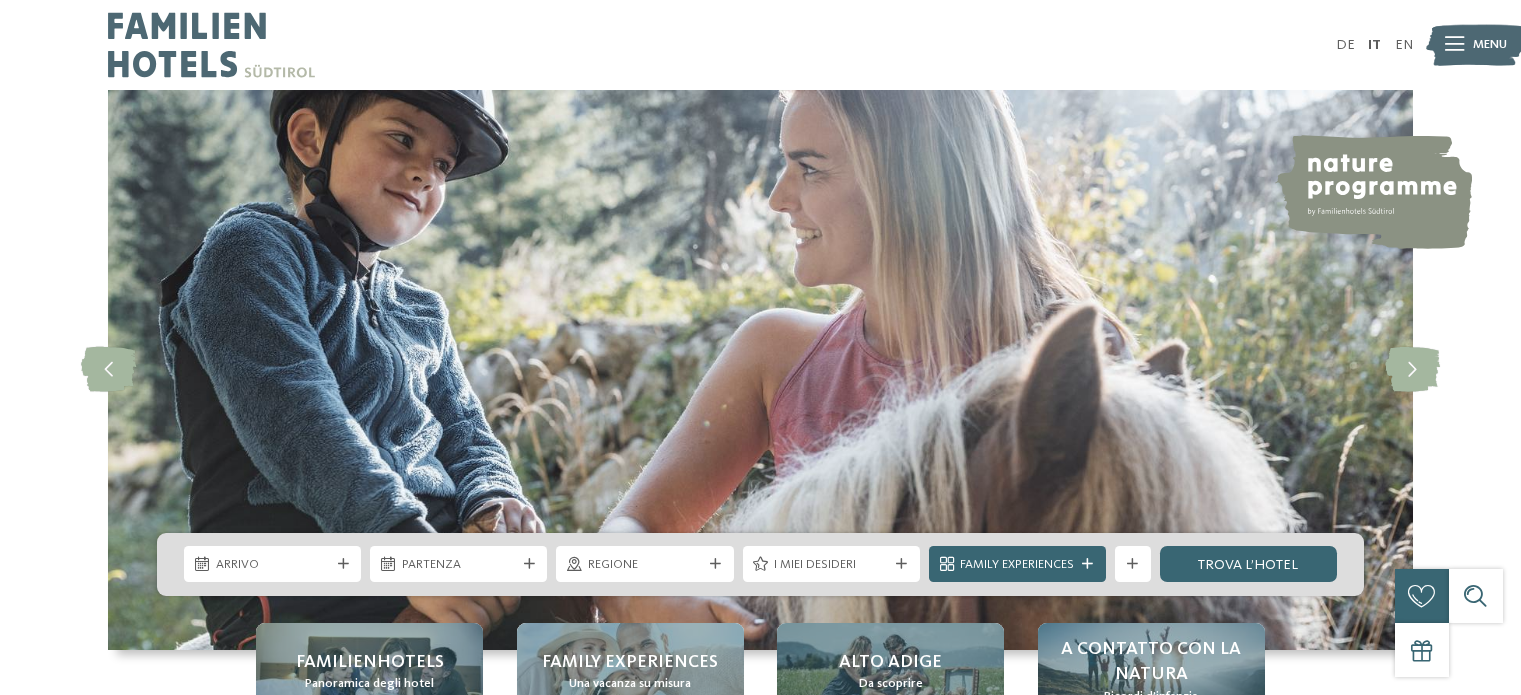 scroll, scrollTop: 0, scrollLeft: 0, axis: both 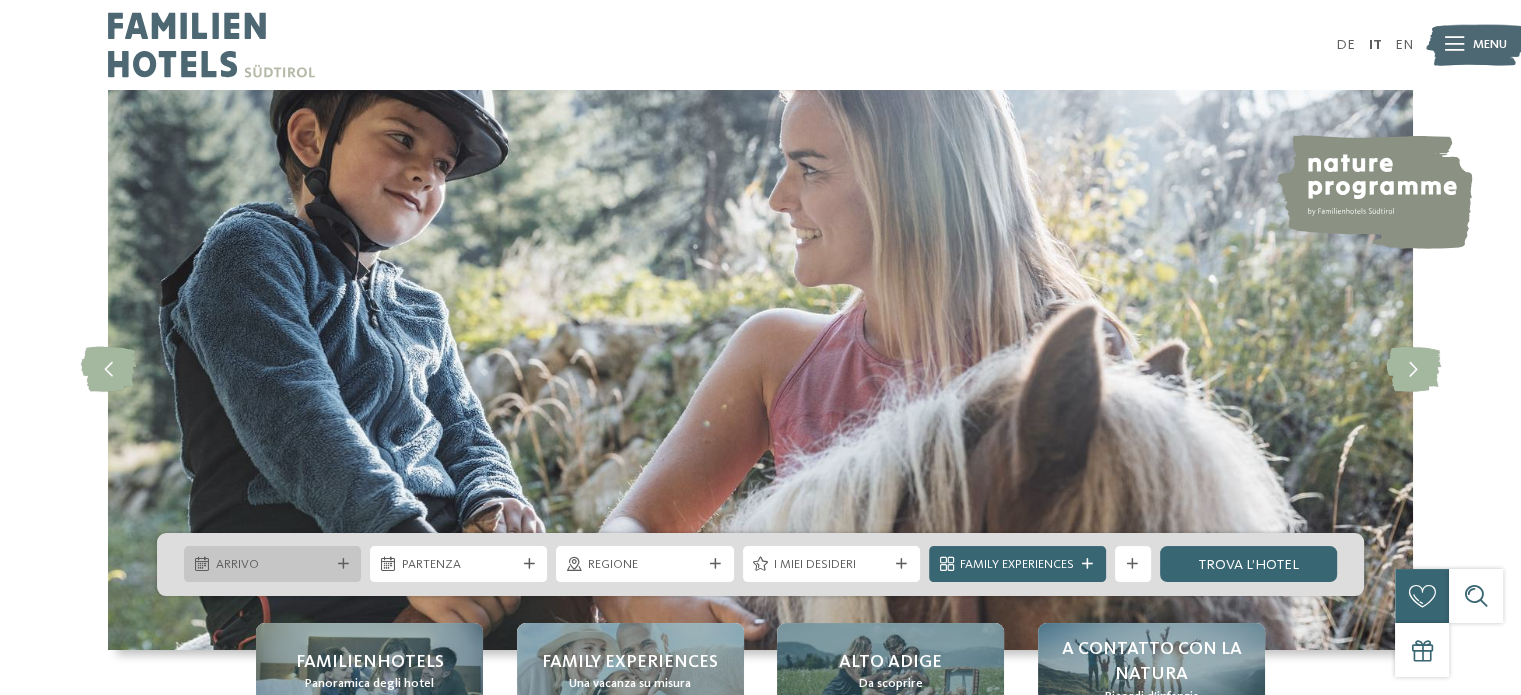 click at bounding box center (343, 564) 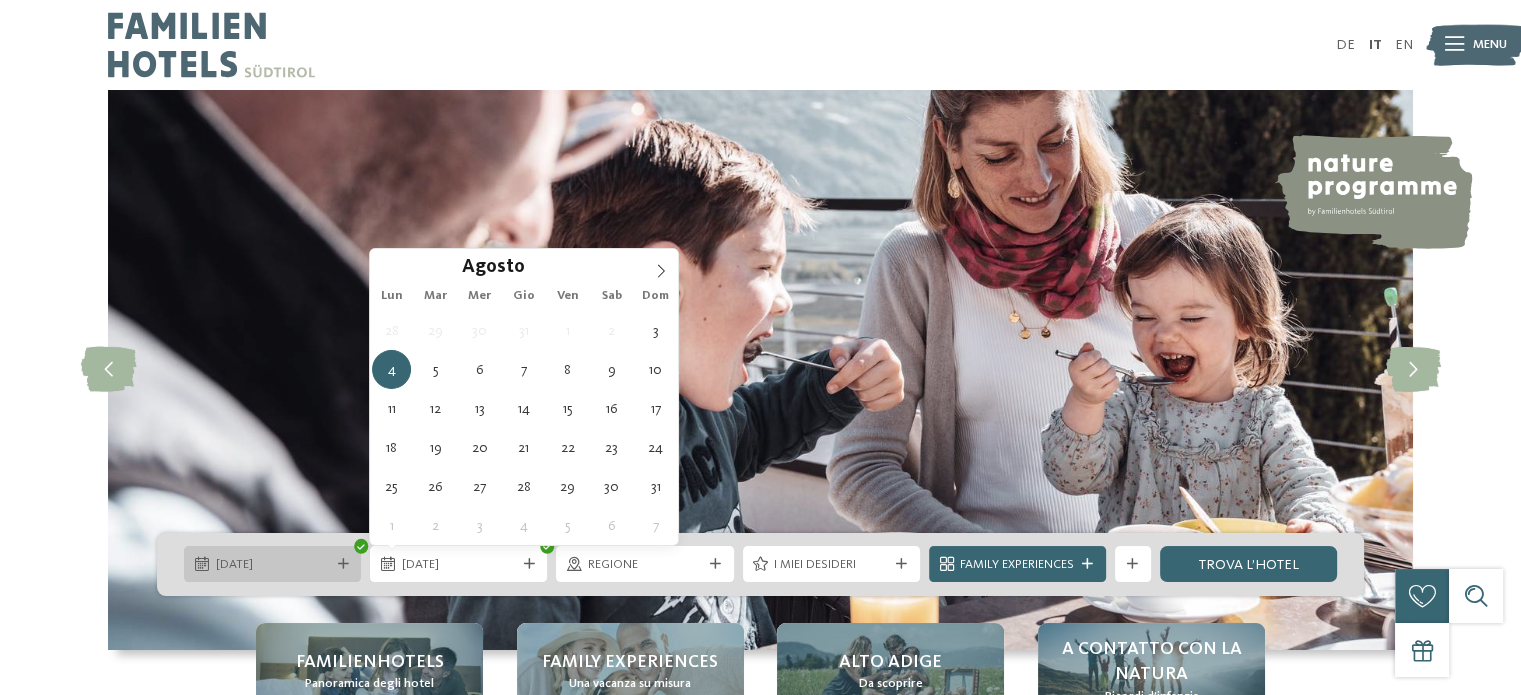 click at bounding box center (343, 564) 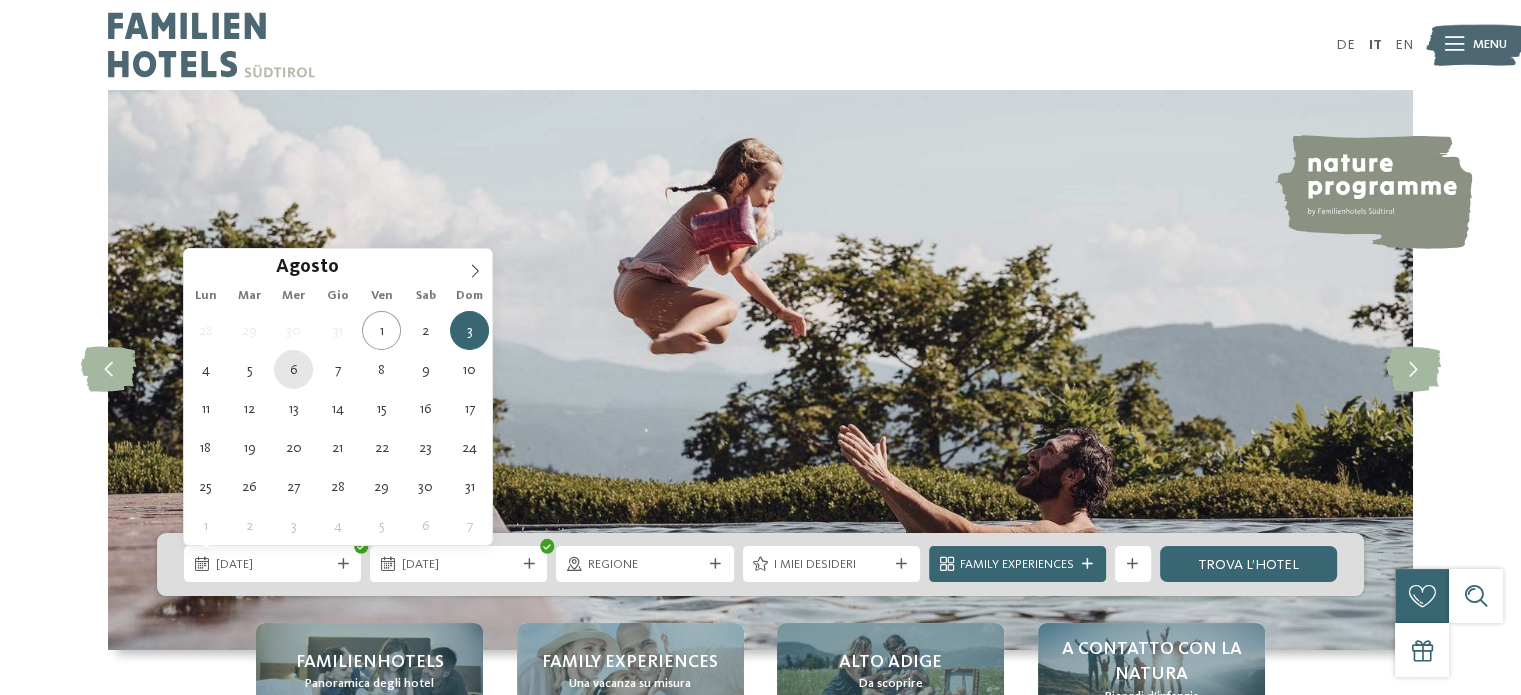 type on "06.08.2025" 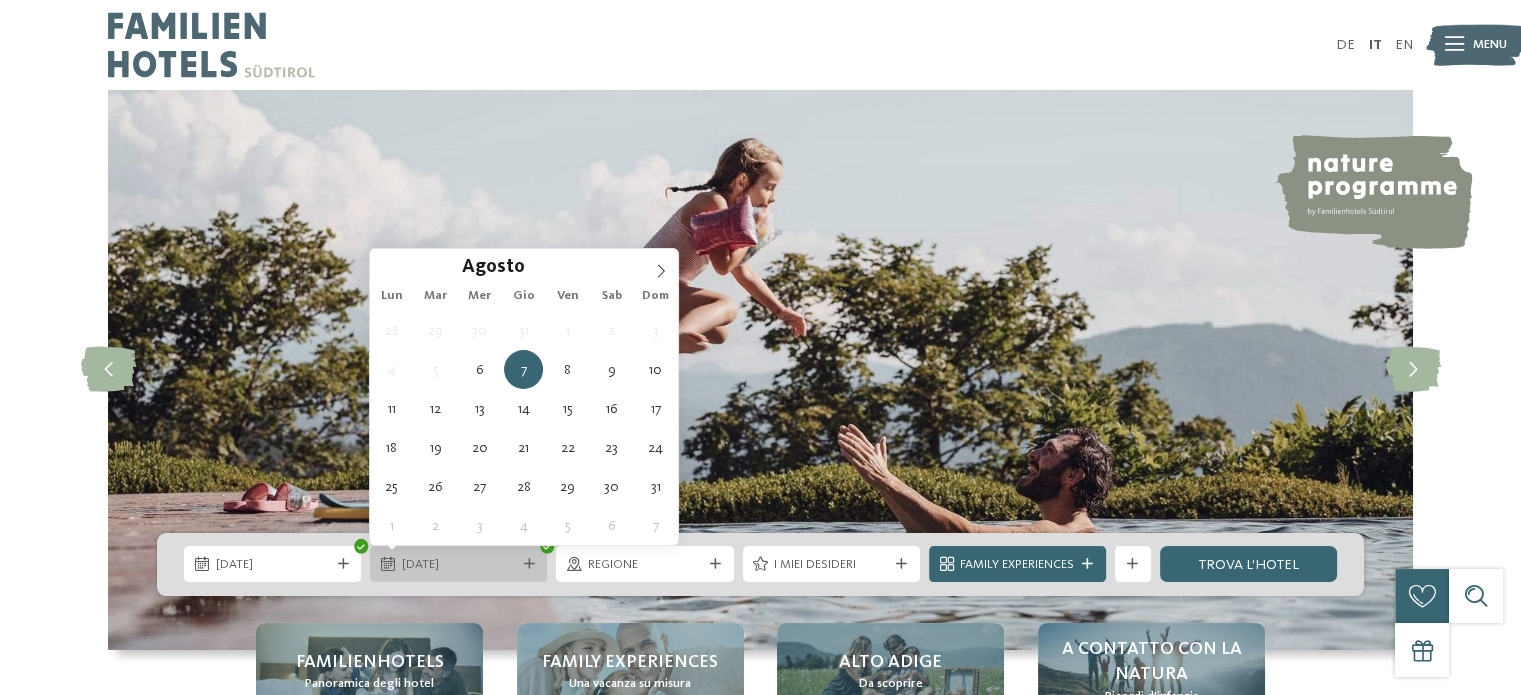 click on "07.08.2025" at bounding box center [459, 565] 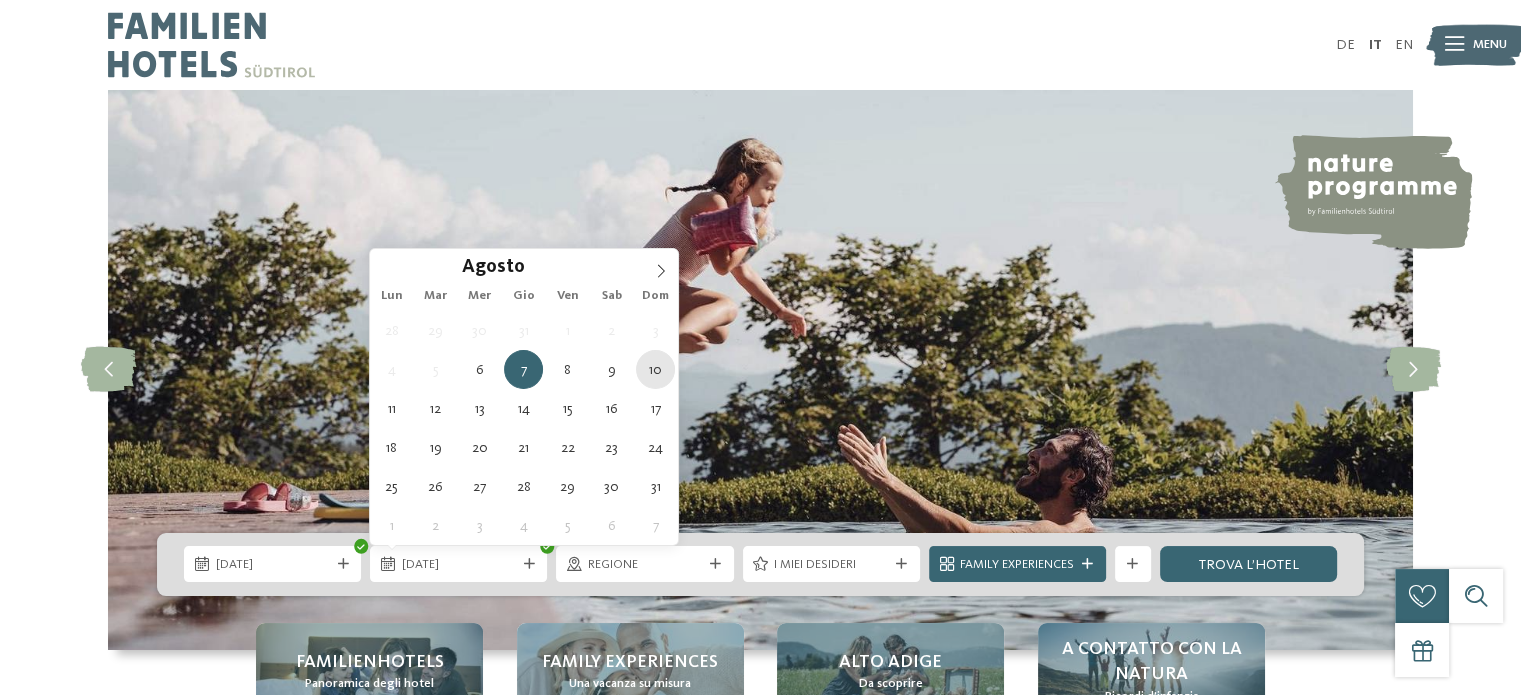 type on "10.08.2025" 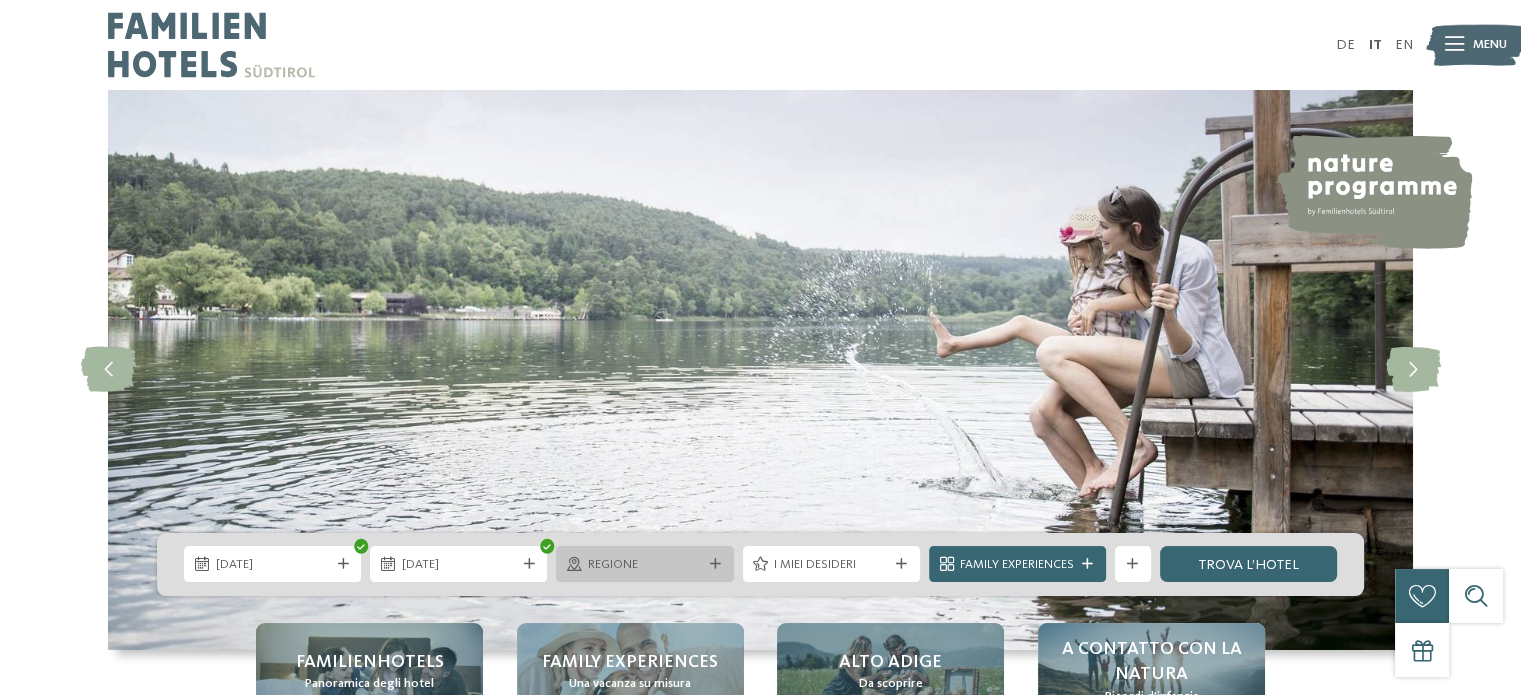 click on "Regione" at bounding box center (645, 565) 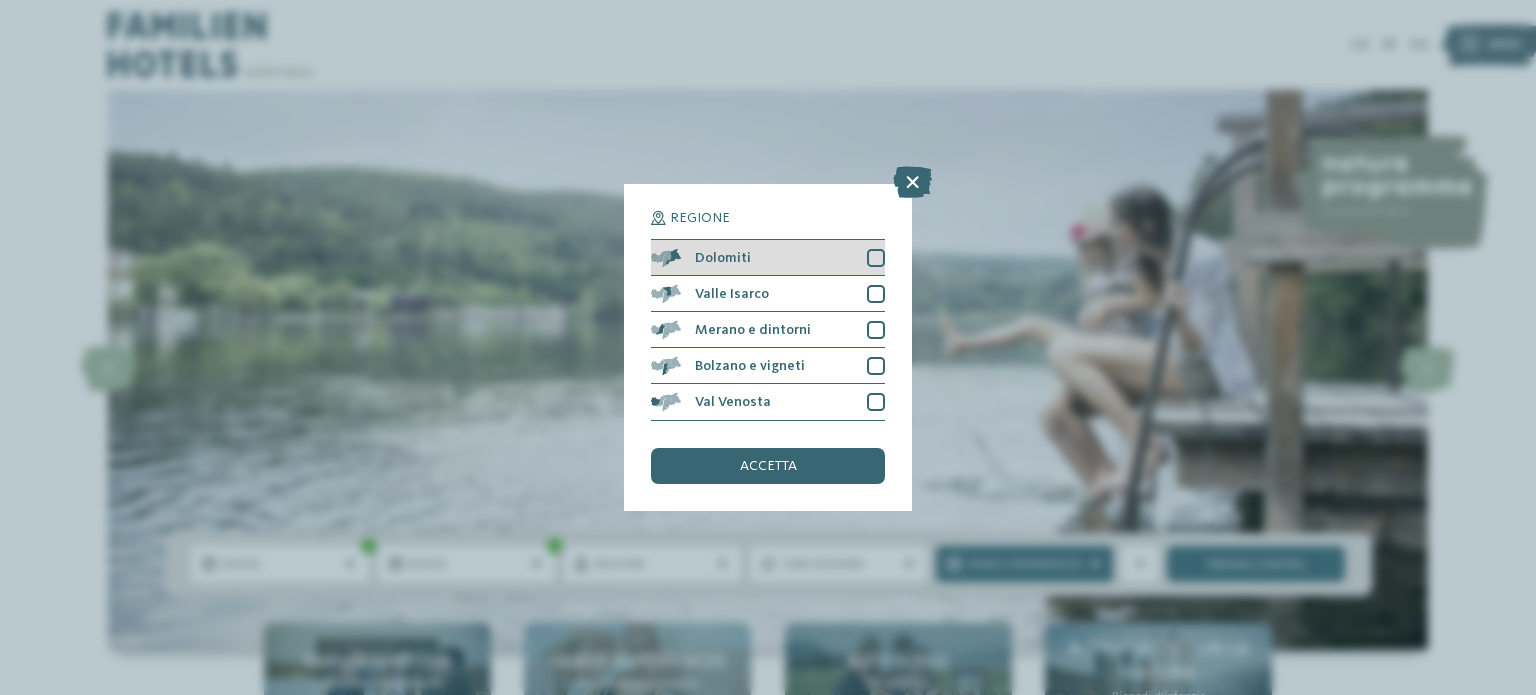 click at bounding box center [876, 258] 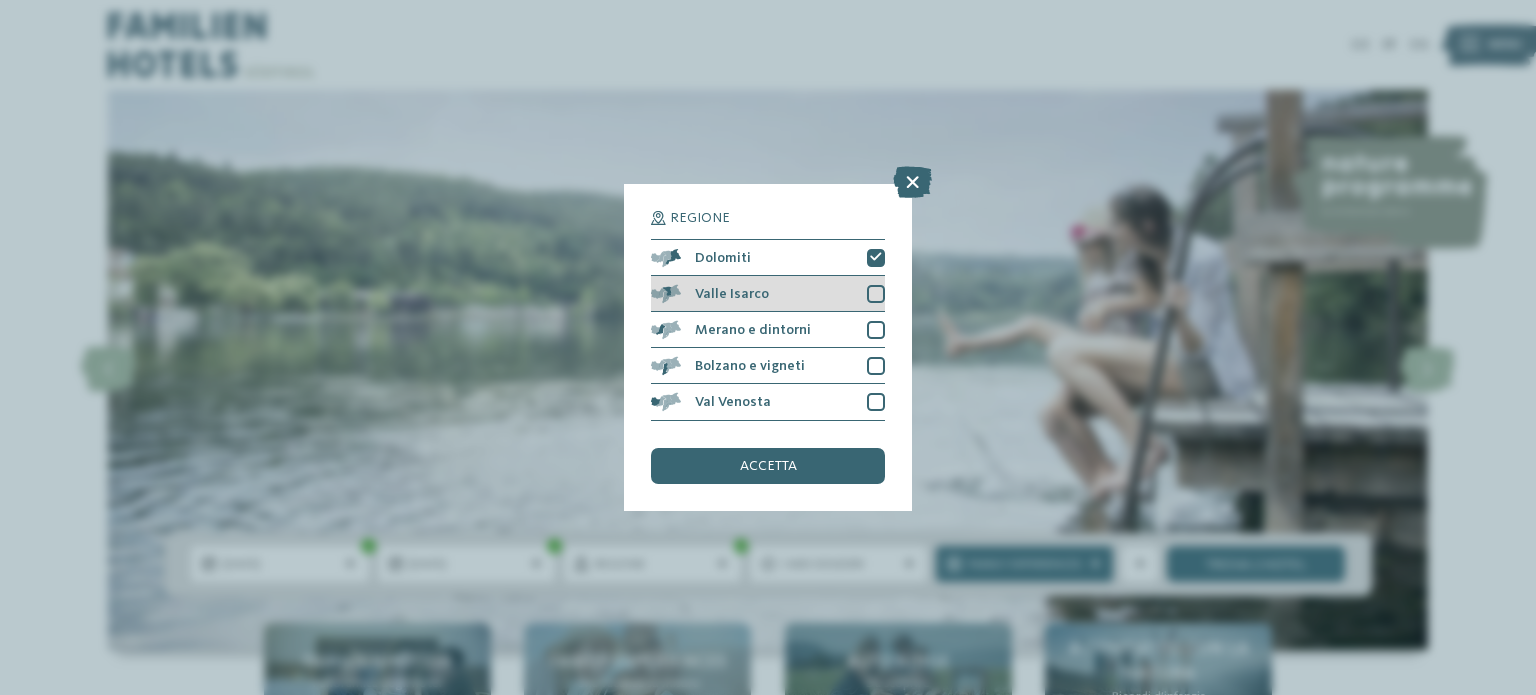 click at bounding box center (876, 294) 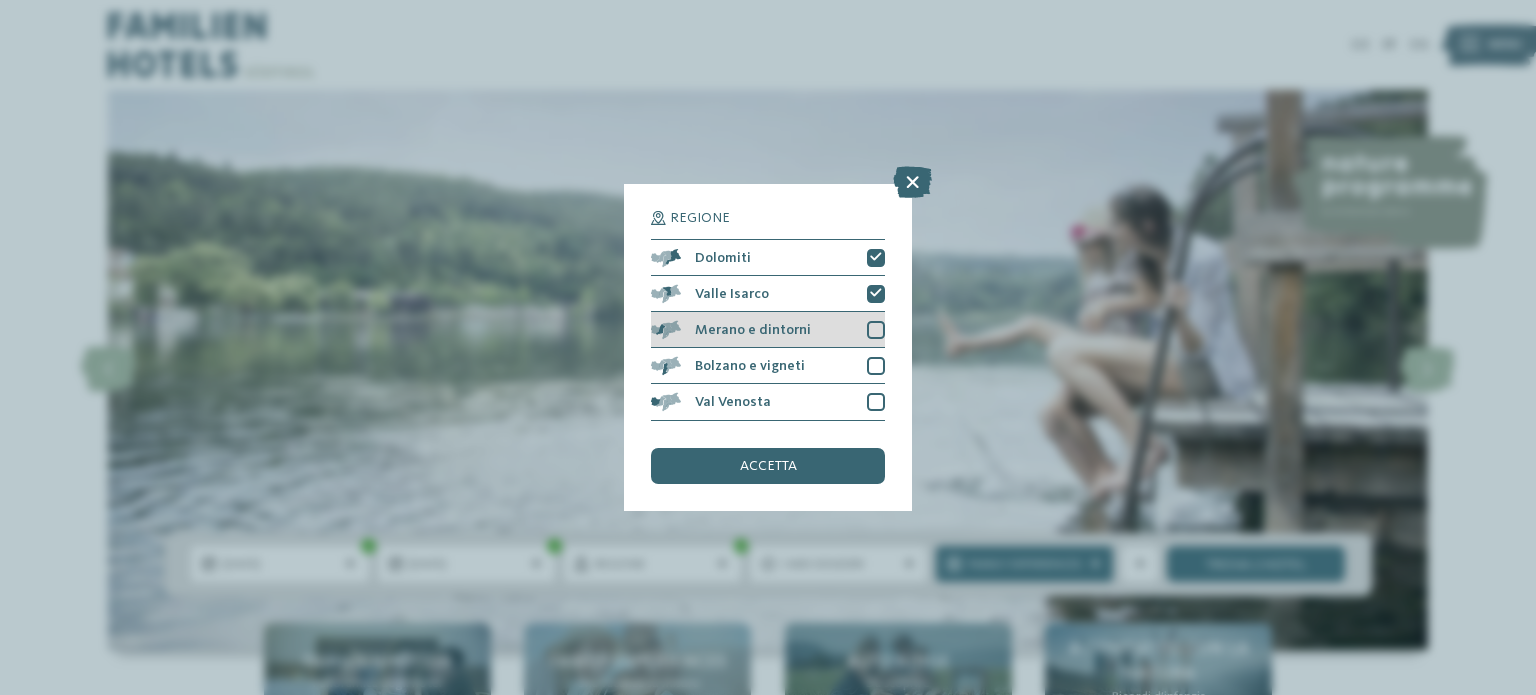 click at bounding box center (876, 330) 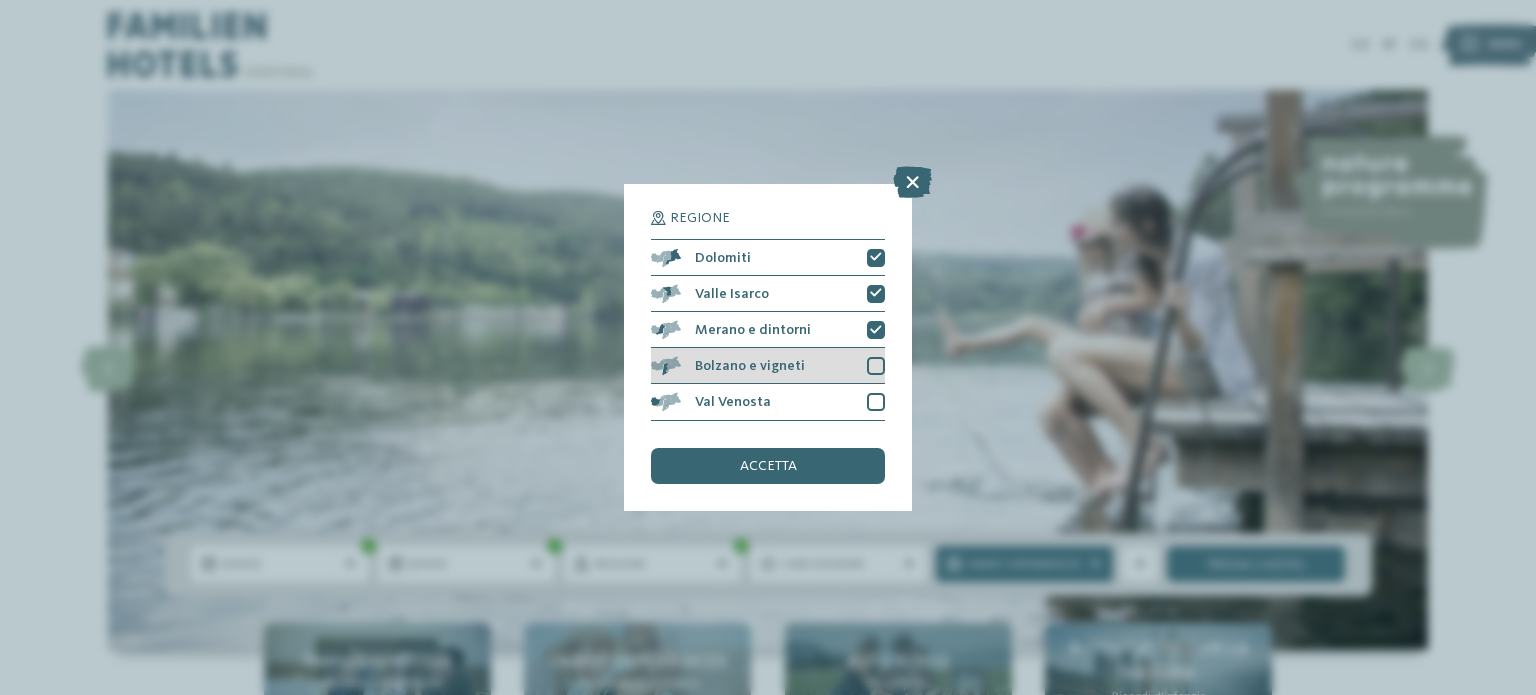 click on "Bolzano e vigneti" at bounding box center (768, 366) 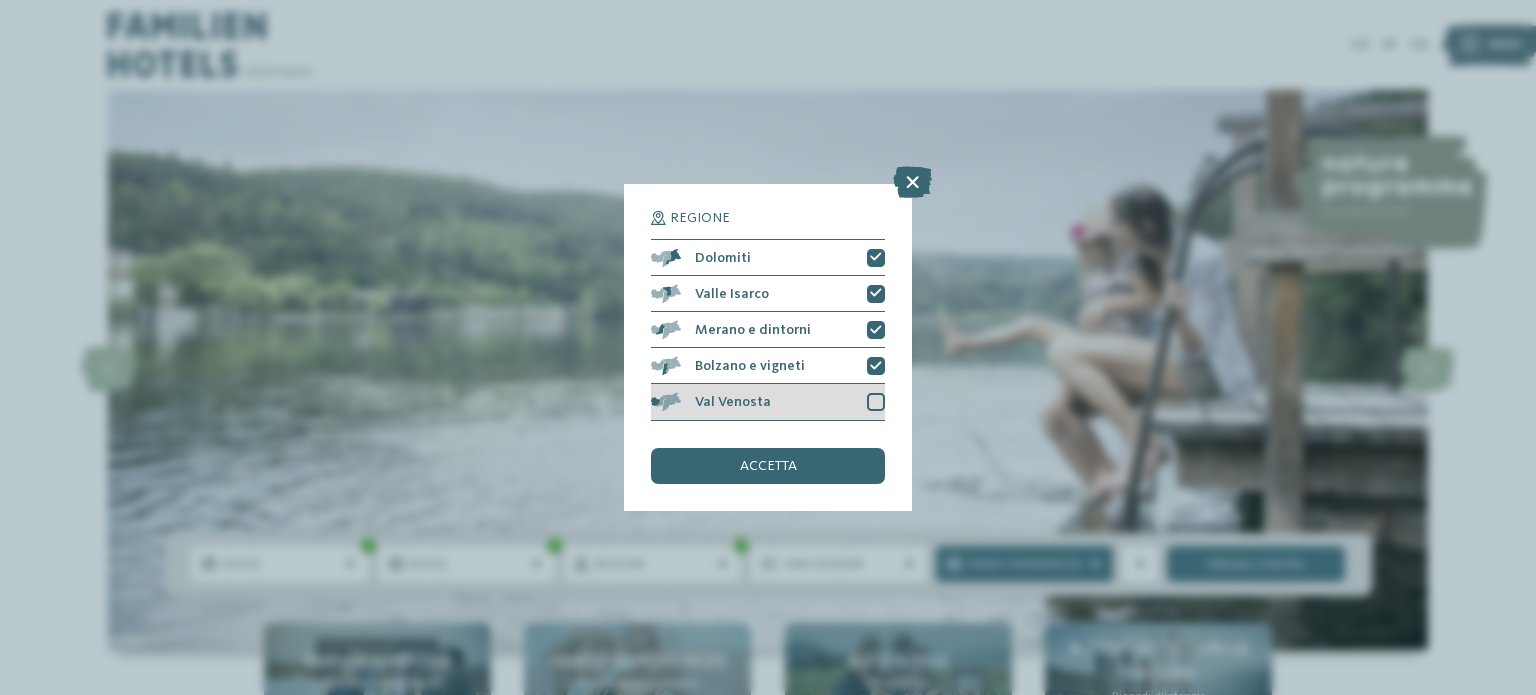 click at bounding box center [876, 402] 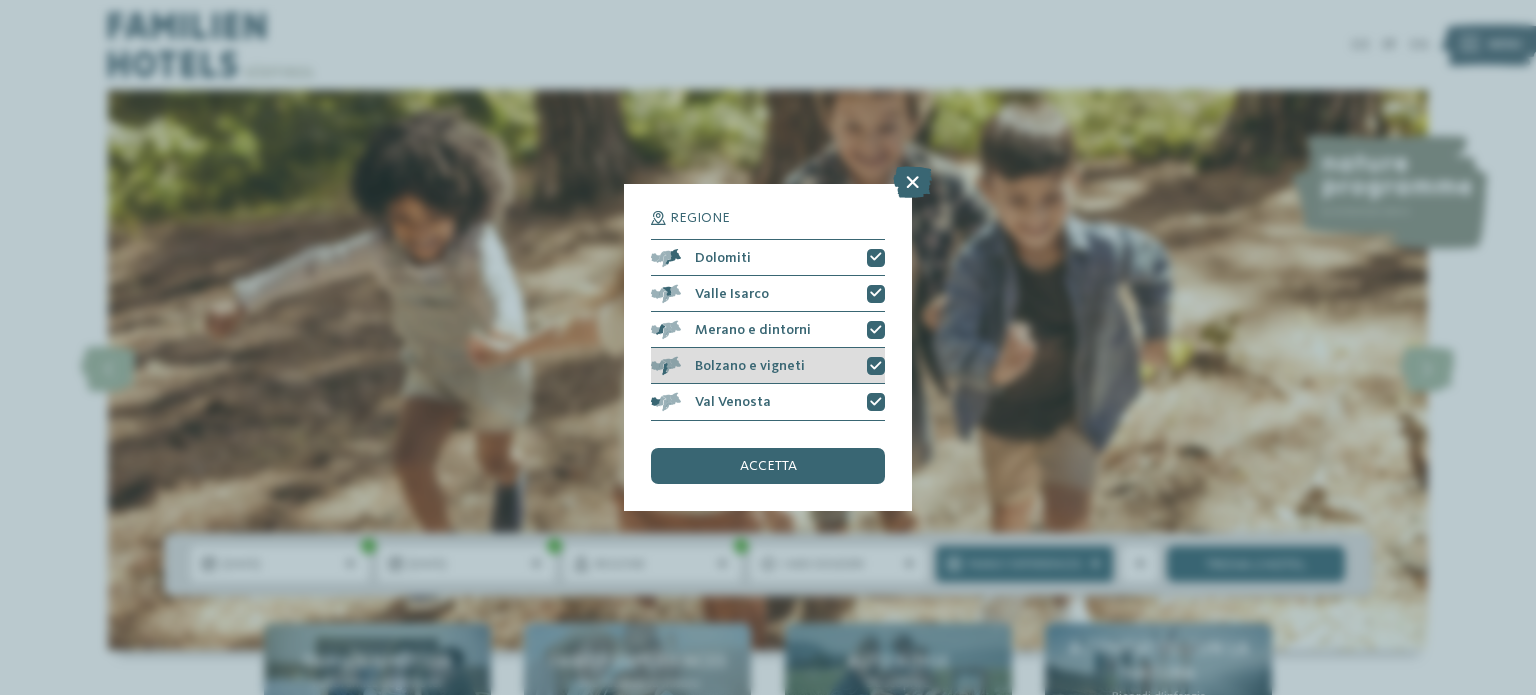 click at bounding box center (876, 366) 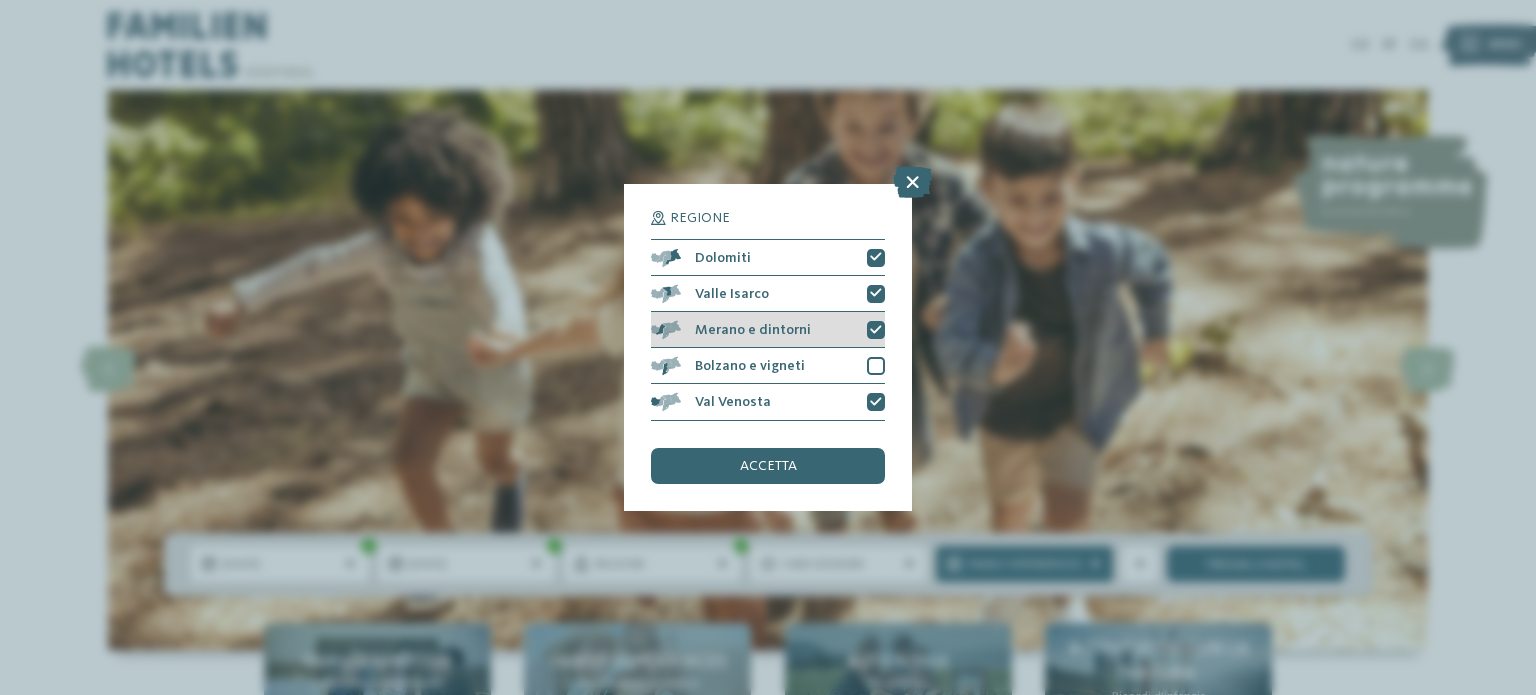 click at bounding box center (876, 330) 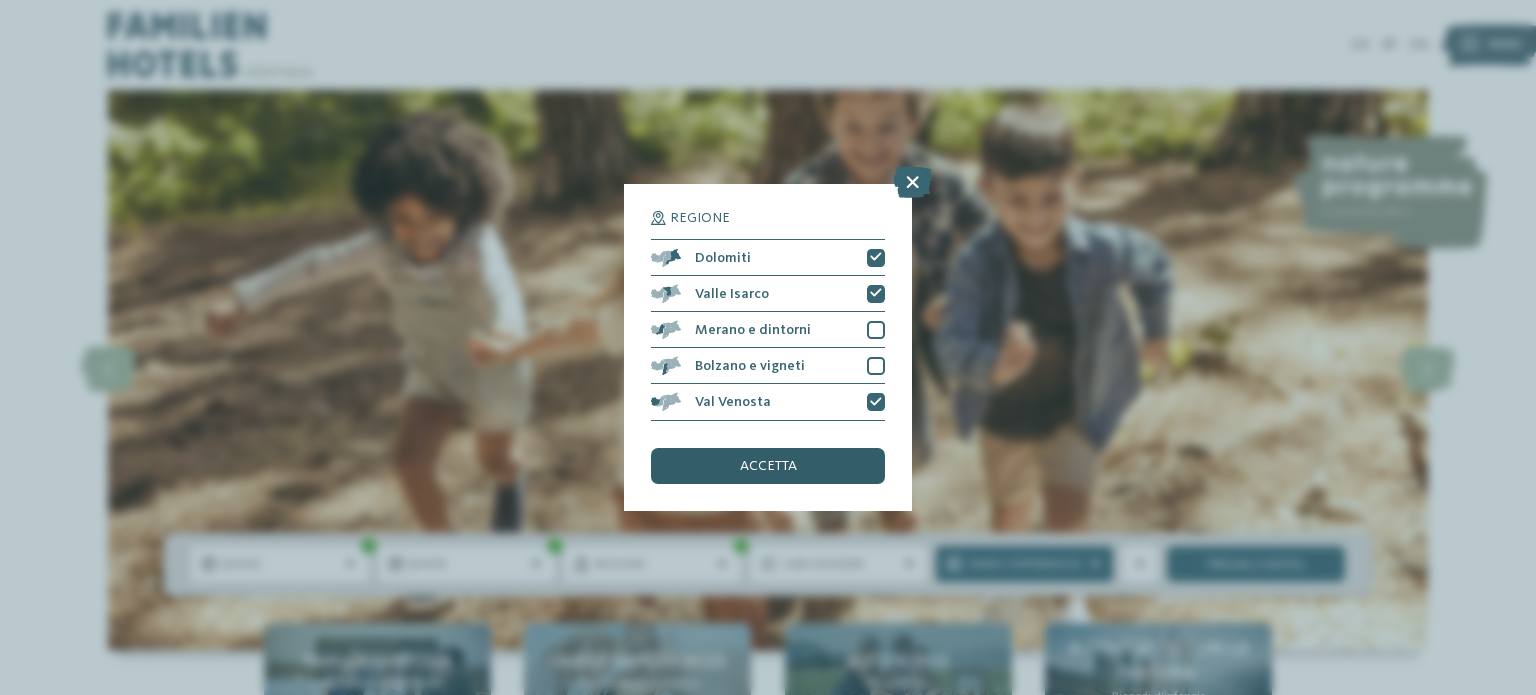 click on "accetta" at bounding box center (768, 466) 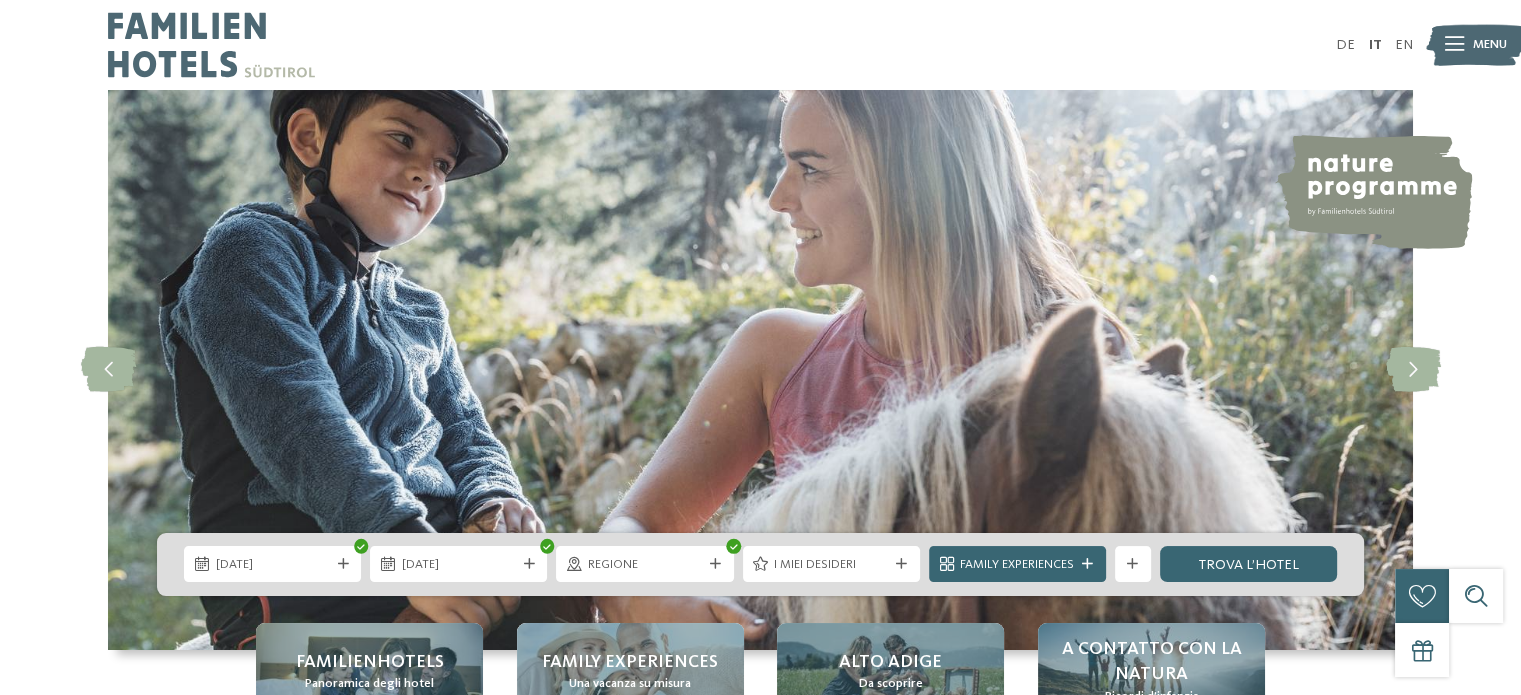 drag, startPoint x: 869, startPoint y: 555, endPoint x: 896, endPoint y: 558, distance: 27.166155 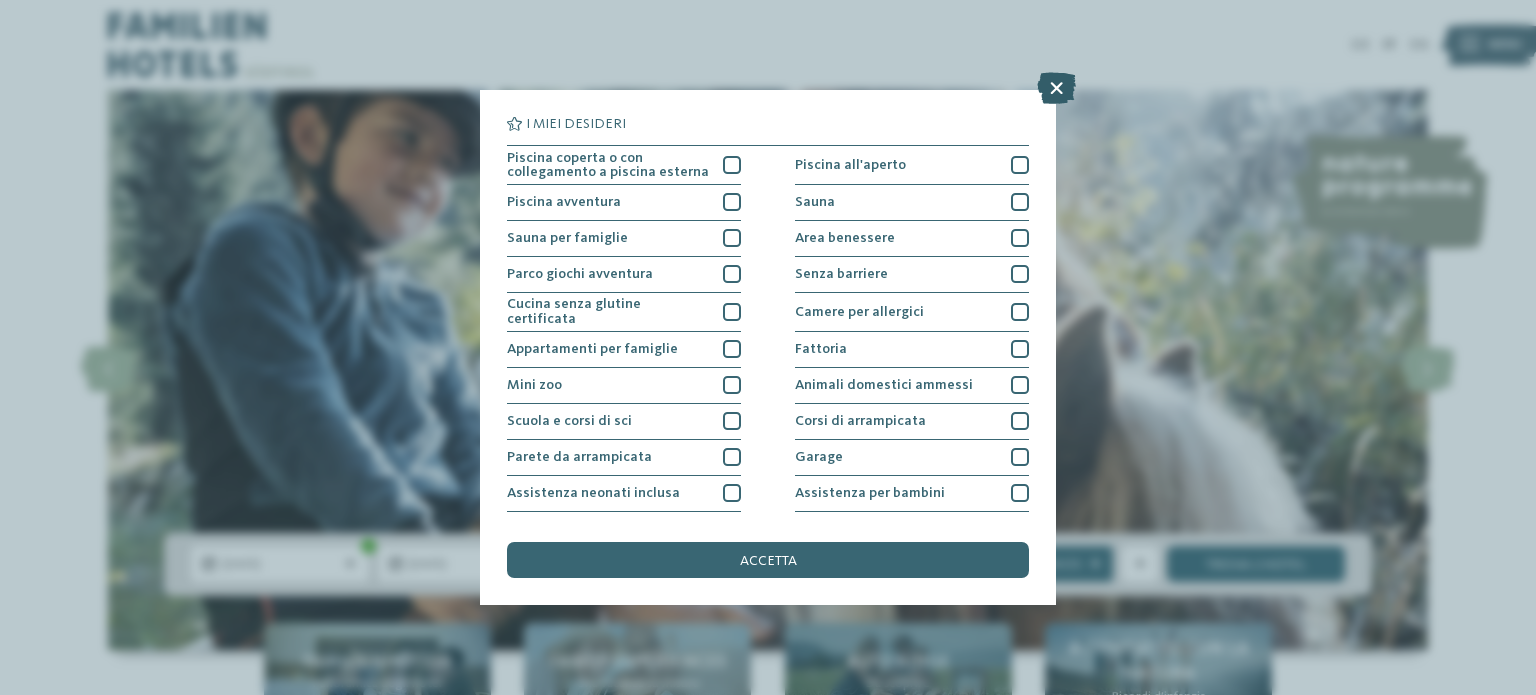 click at bounding box center [1056, 88] 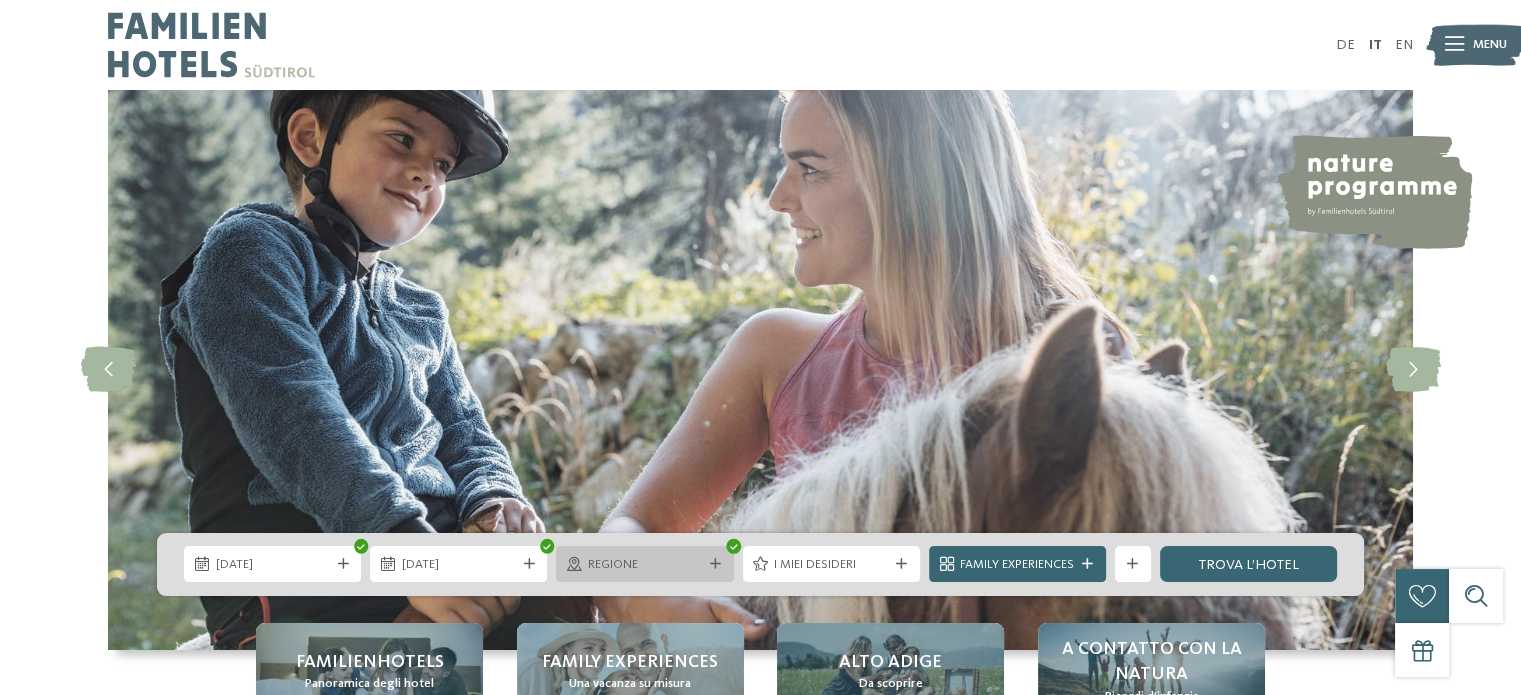 click on "Regione" at bounding box center [645, 565] 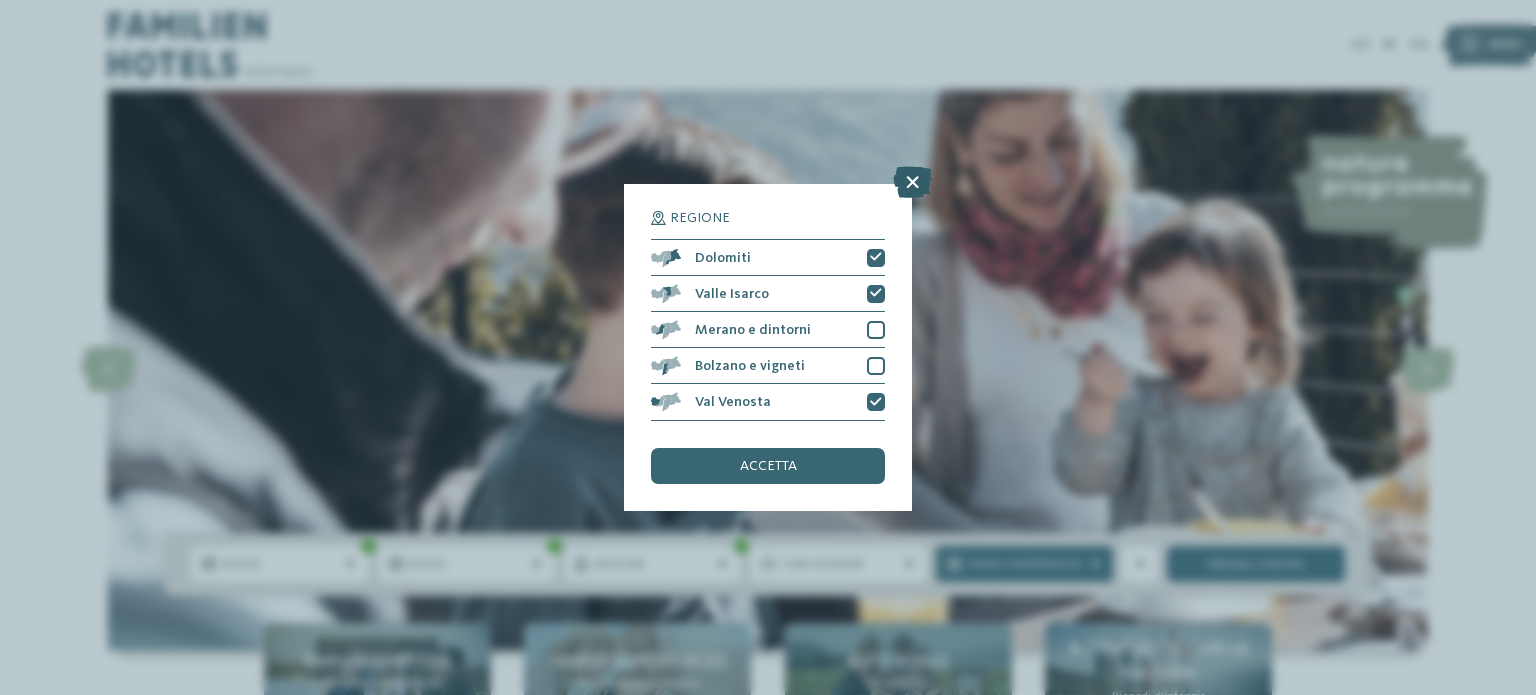 click at bounding box center (912, 183) 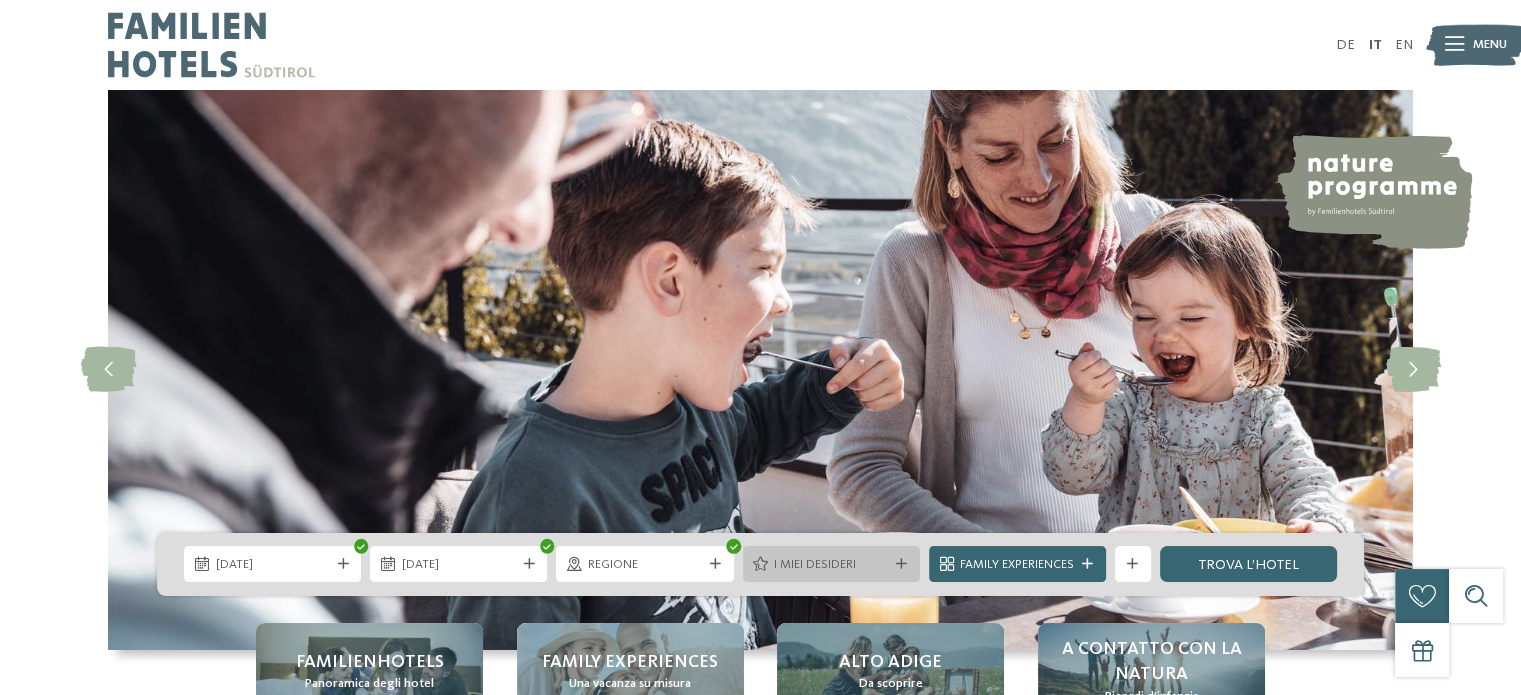 click on "I miei desideri" at bounding box center [831, 564] 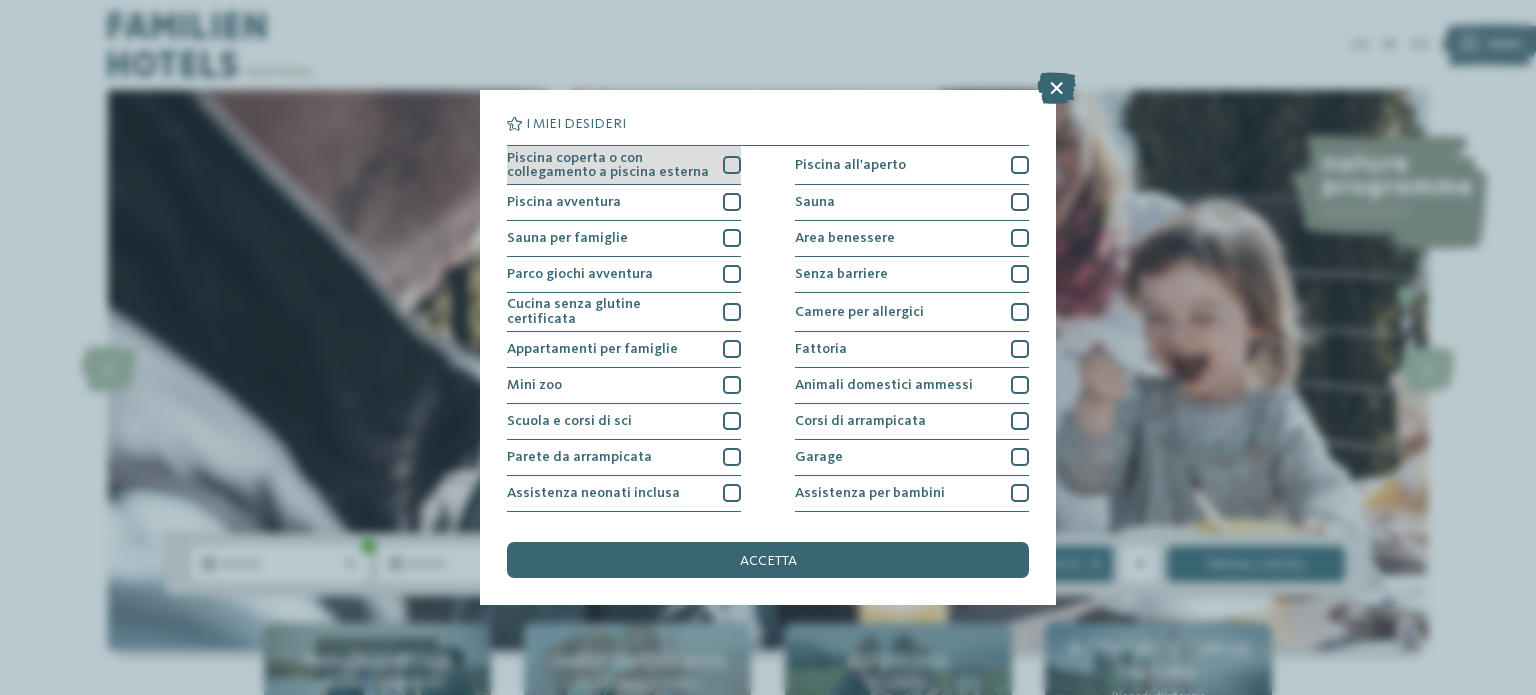 click at bounding box center [732, 165] 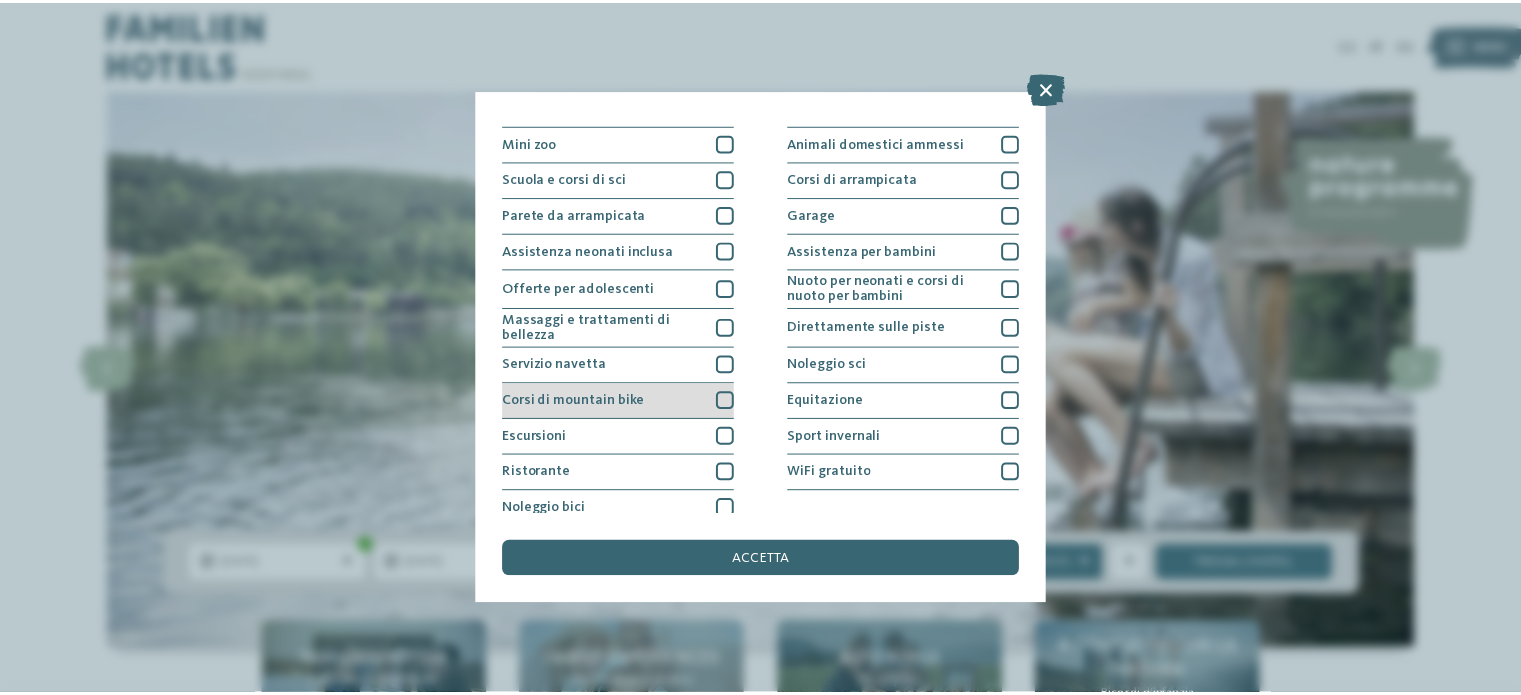 scroll, scrollTop: 251, scrollLeft: 0, axis: vertical 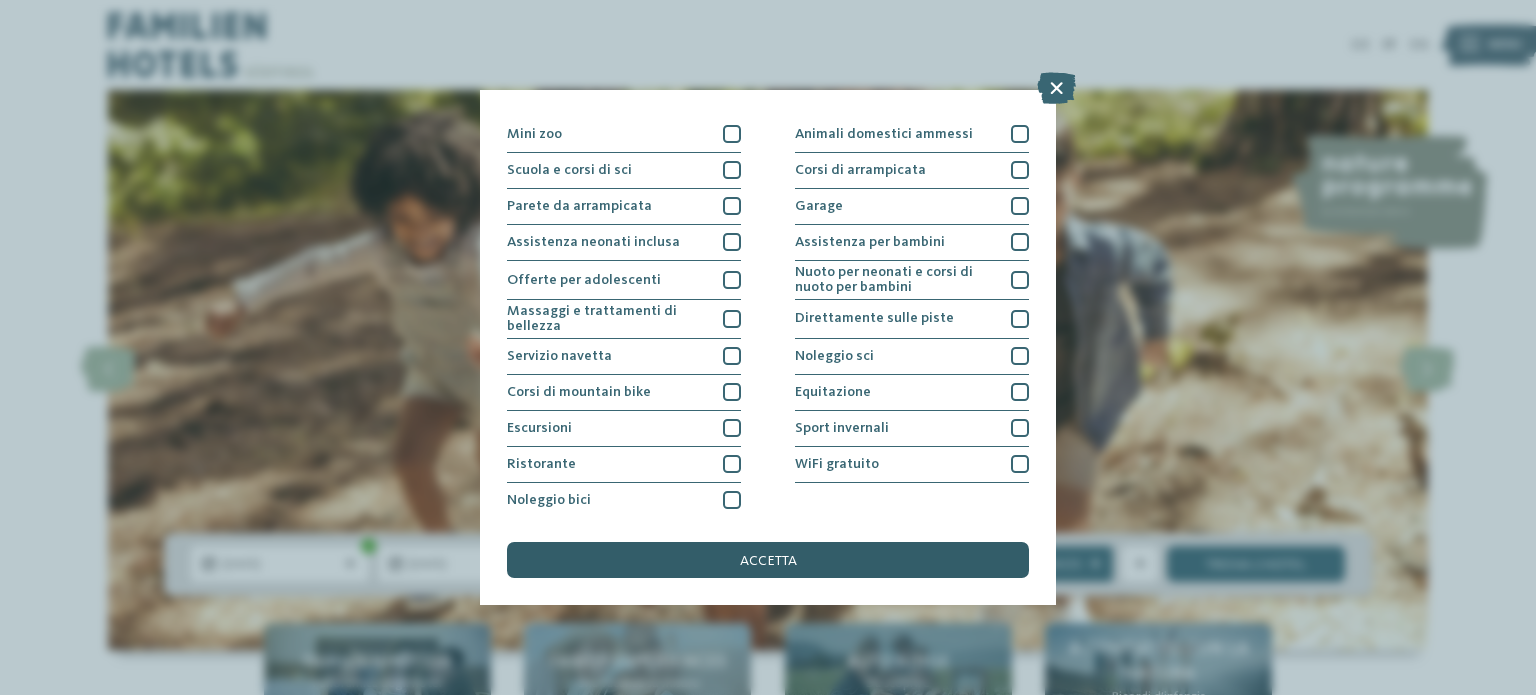 click on "accetta" at bounding box center [768, 561] 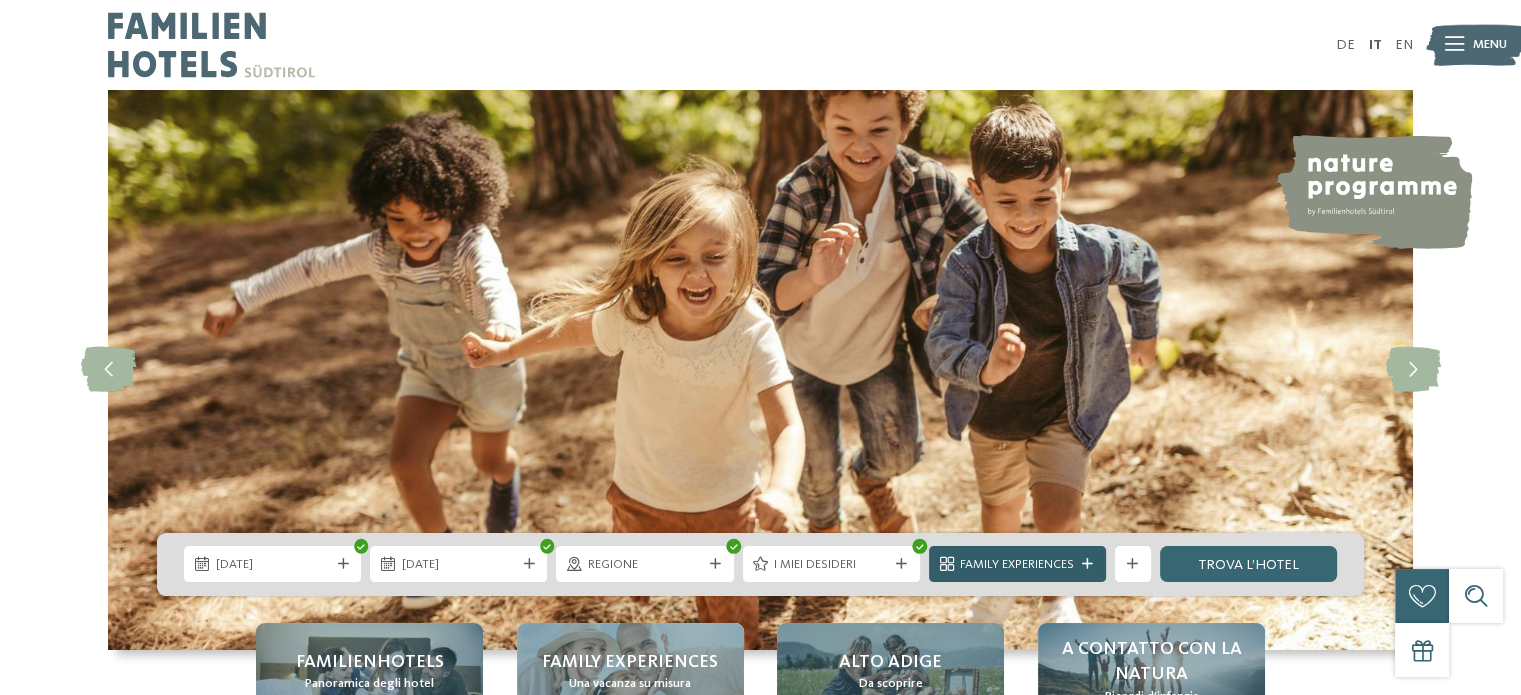 click on "Family Experiences" at bounding box center [1017, 565] 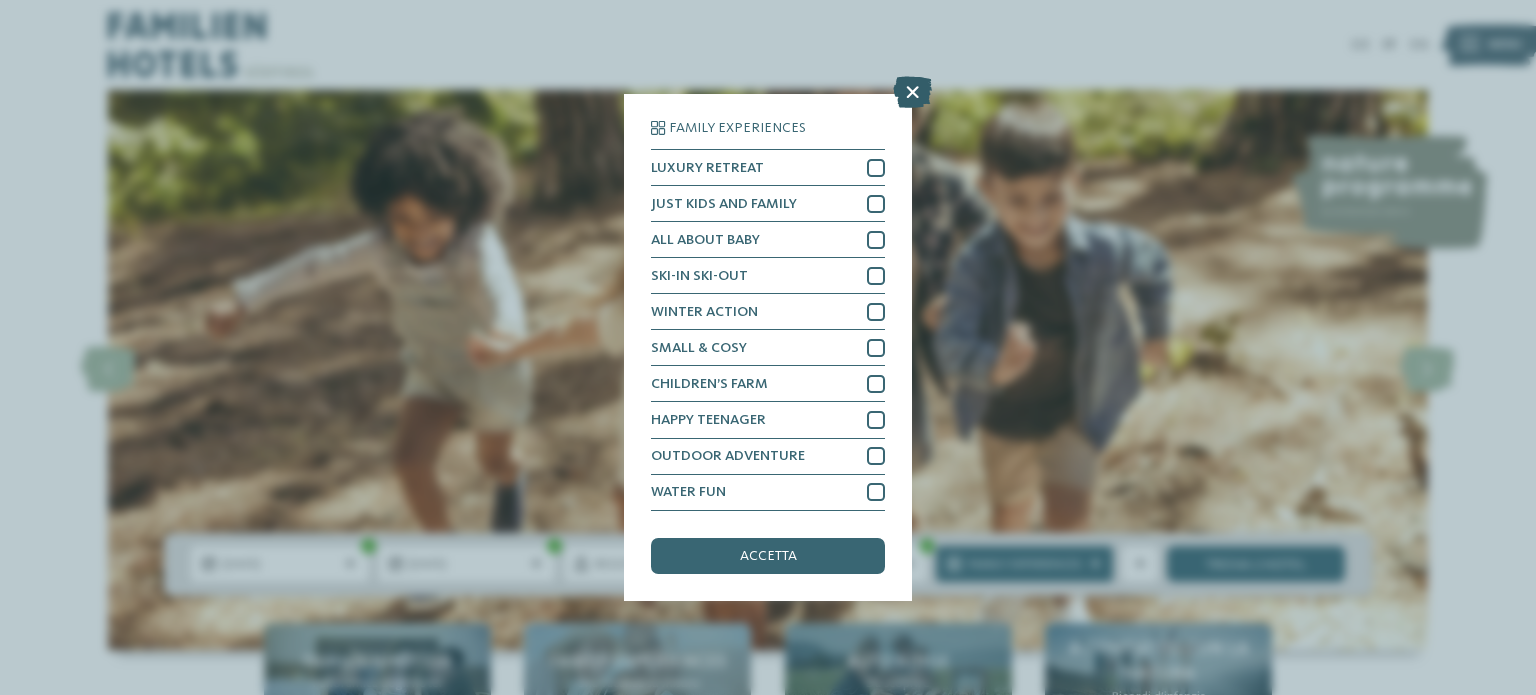 click at bounding box center [912, 93] 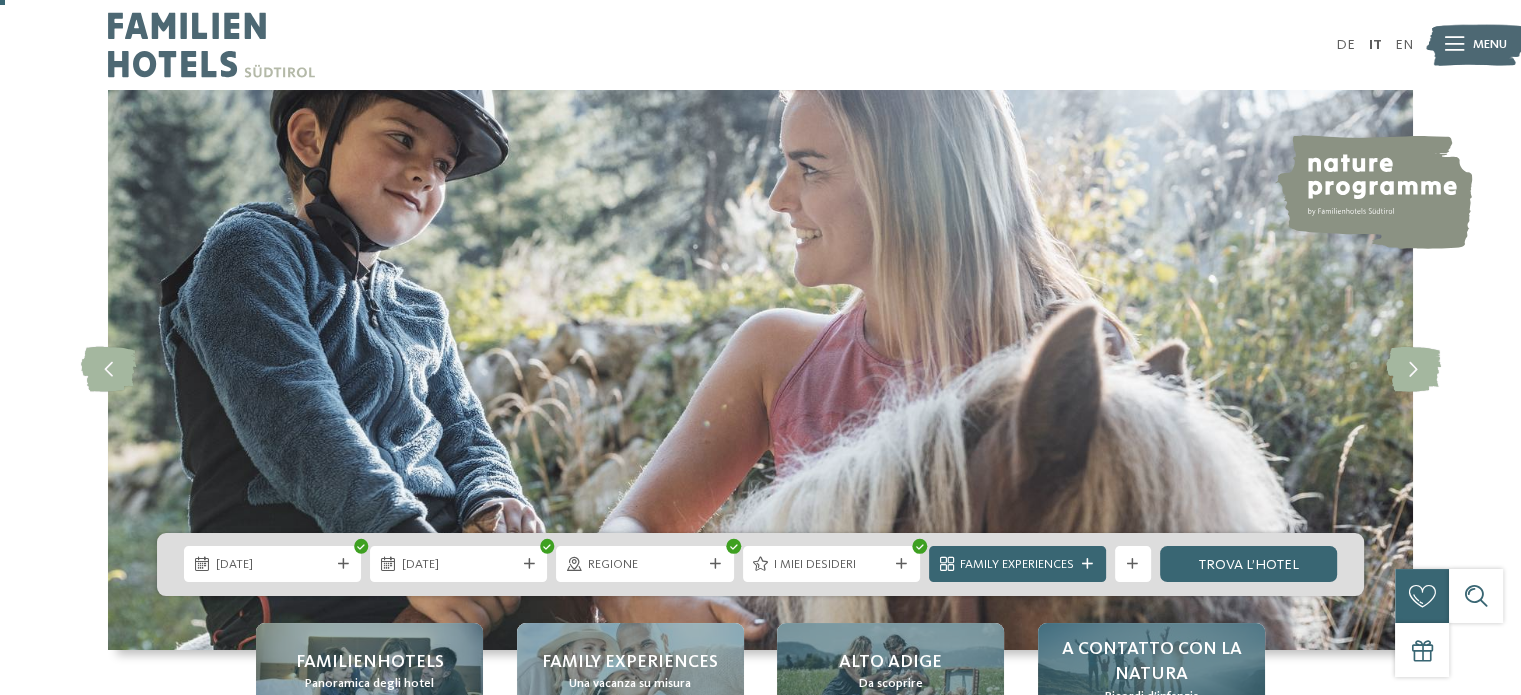 scroll, scrollTop: 200, scrollLeft: 0, axis: vertical 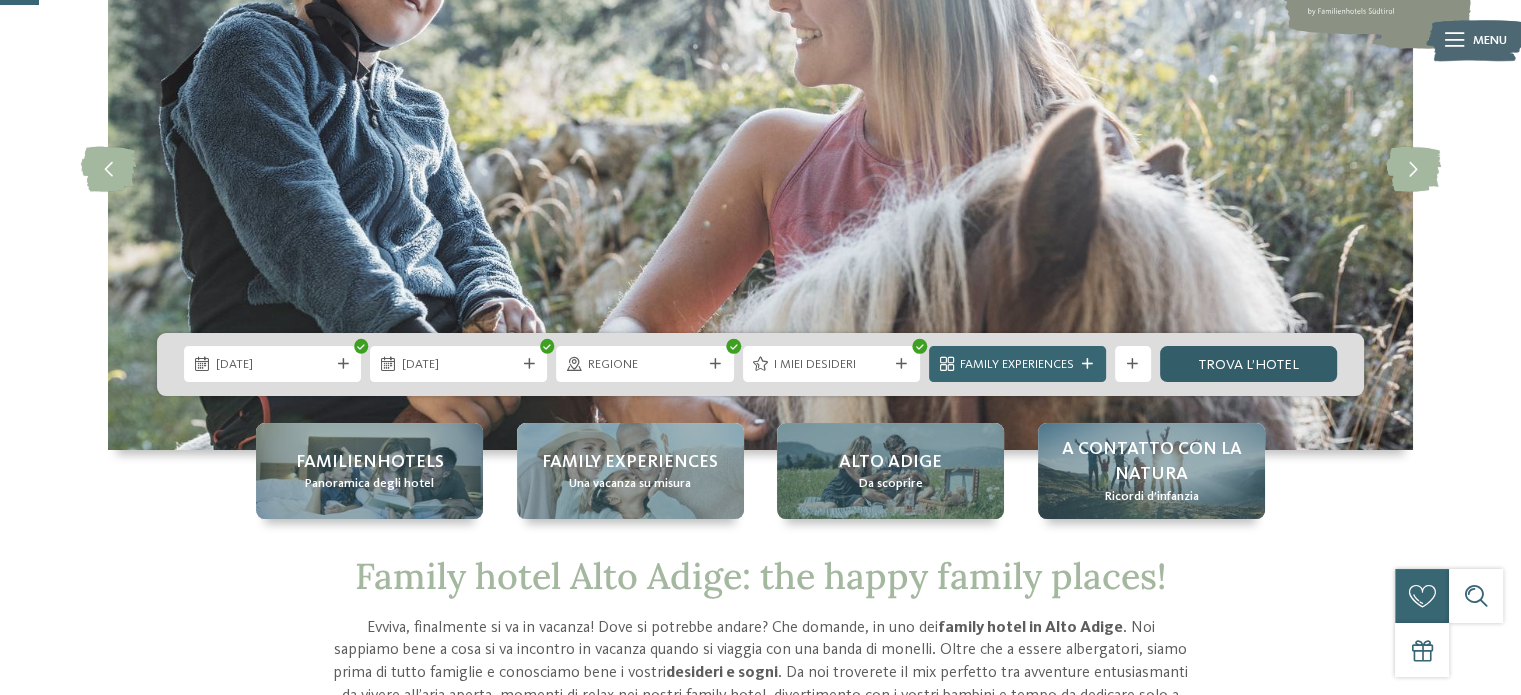 click on "trova l’hotel" at bounding box center [1248, 364] 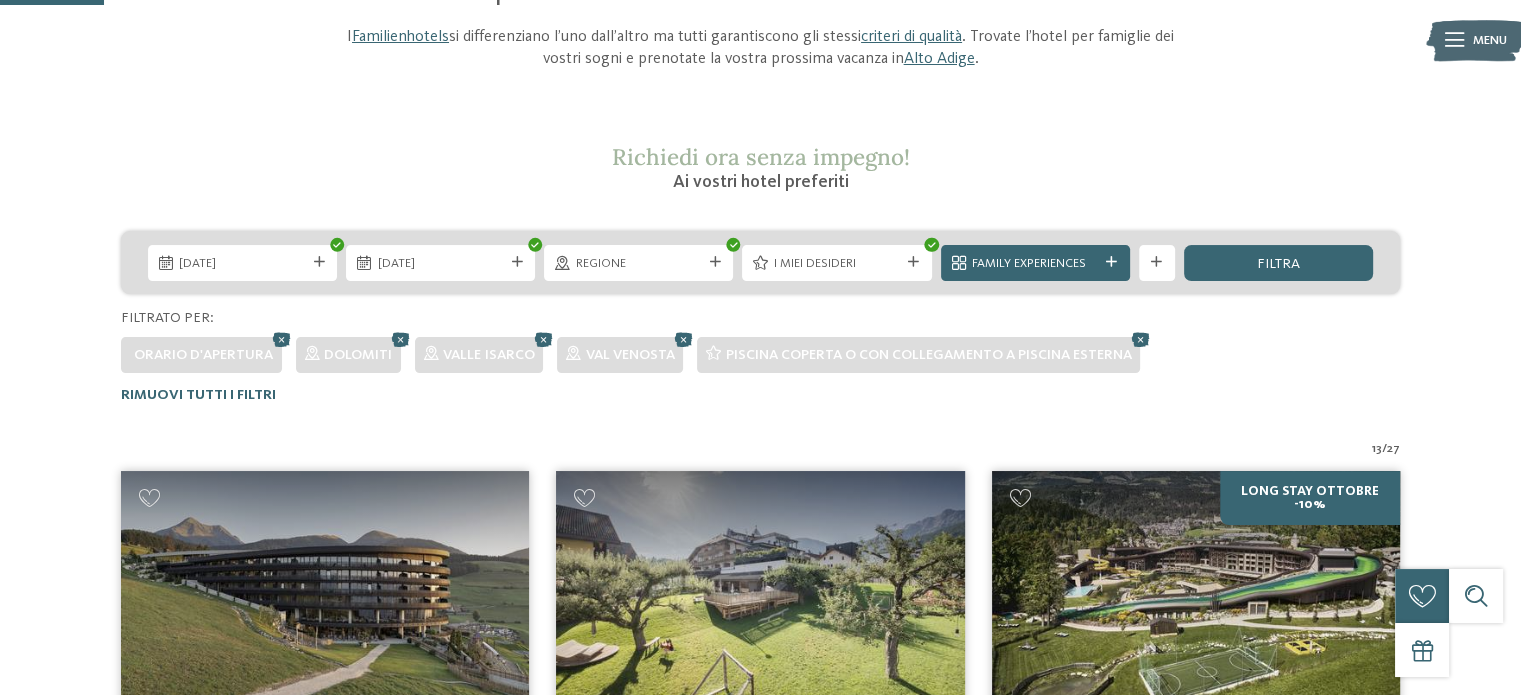 scroll, scrollTop: 307, scrollLeft: 0, axis: vertical 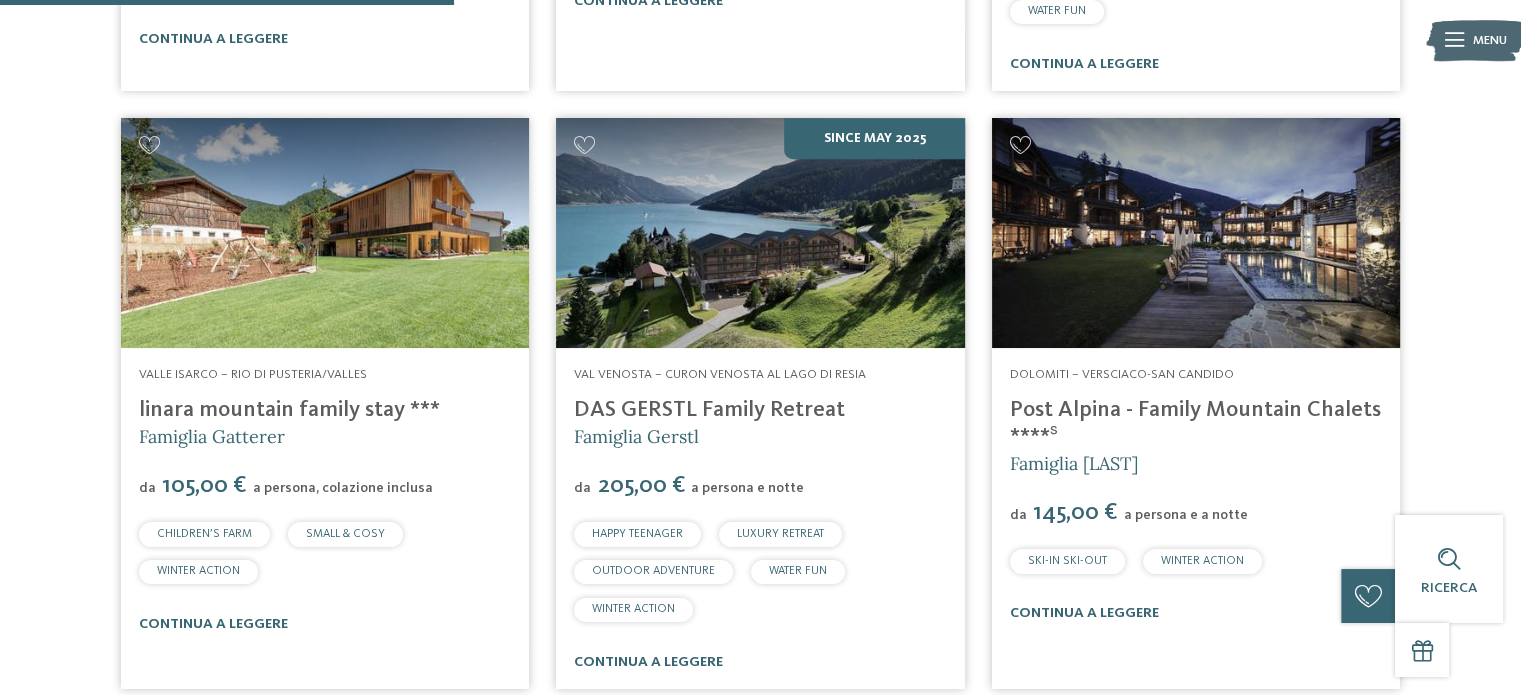 click on "Ricerca" at bounding box center (1449, 588) 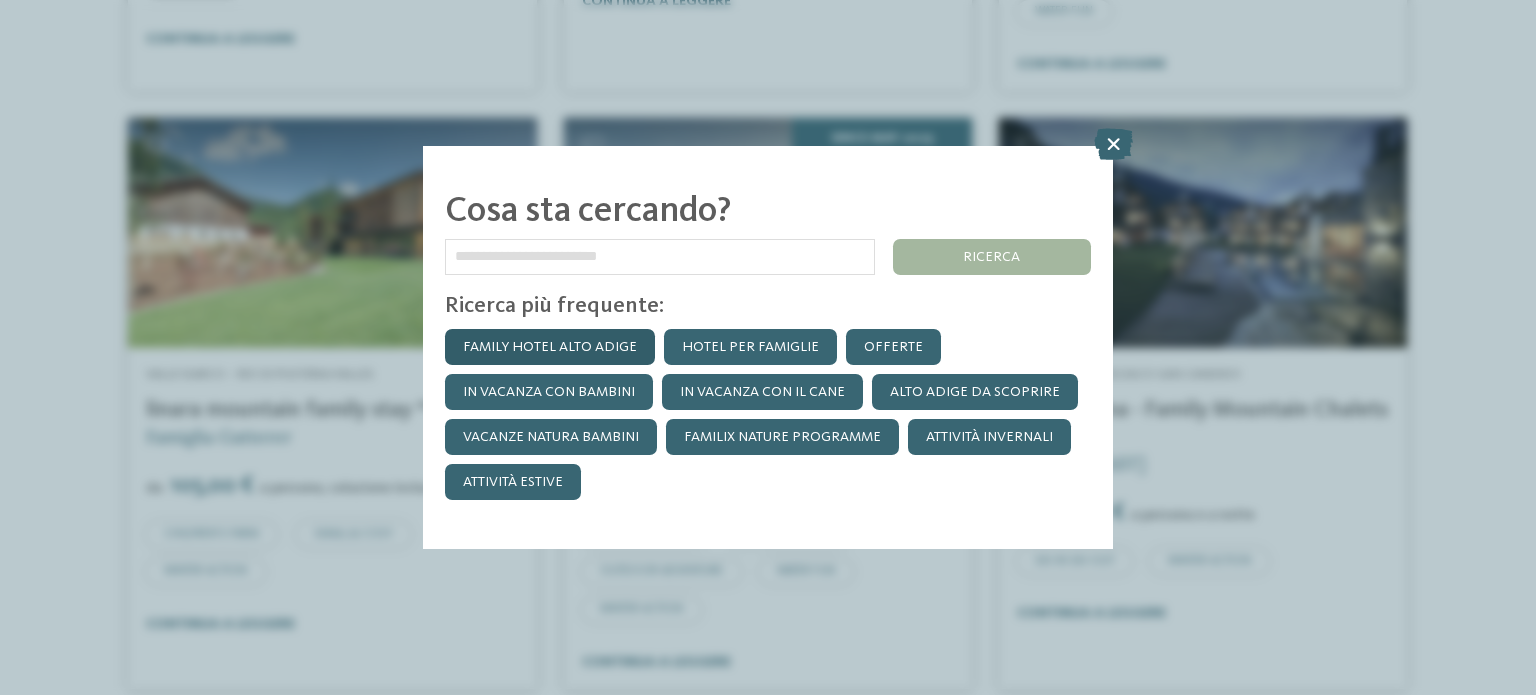 click on "Family hotel Alto Adige" at bounding box center (550, 347) 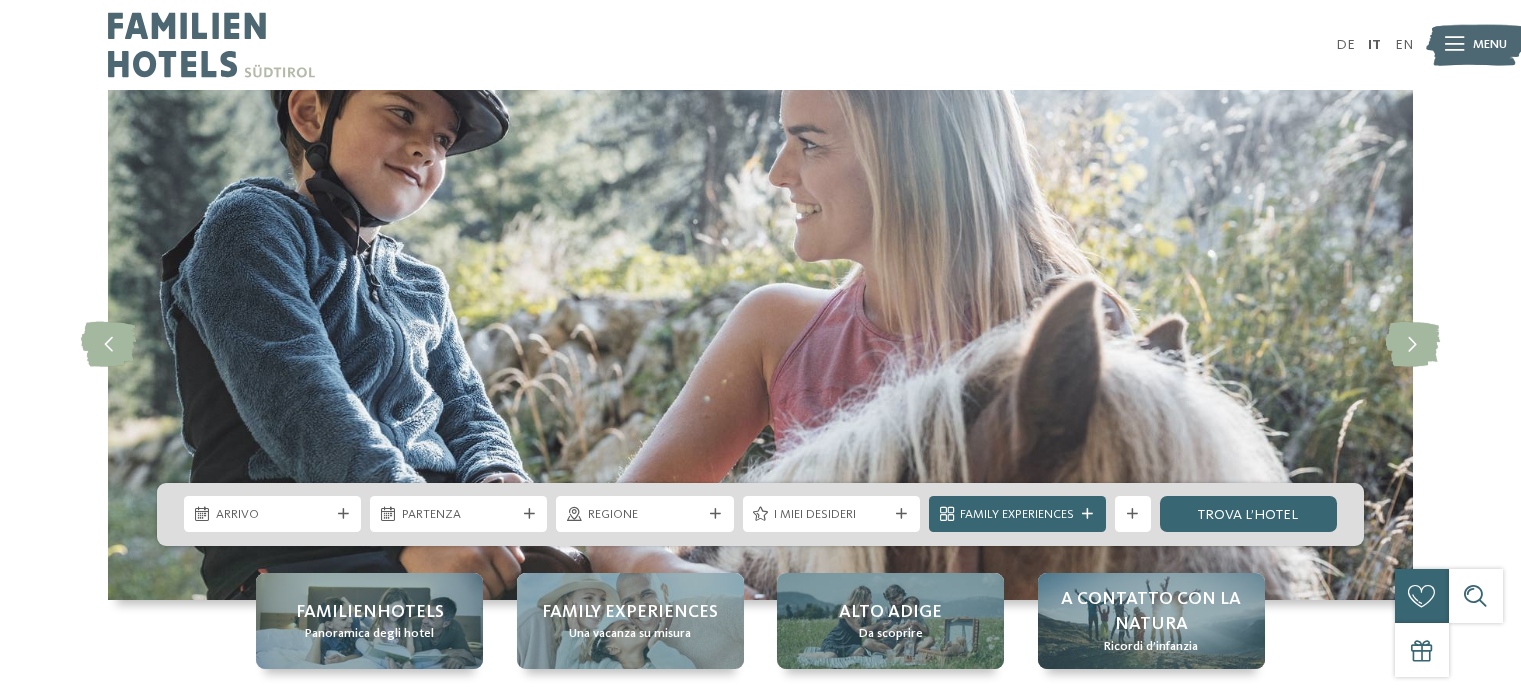 scroll, scrollTop: 292, scrollLeft: 0, axis: vertical 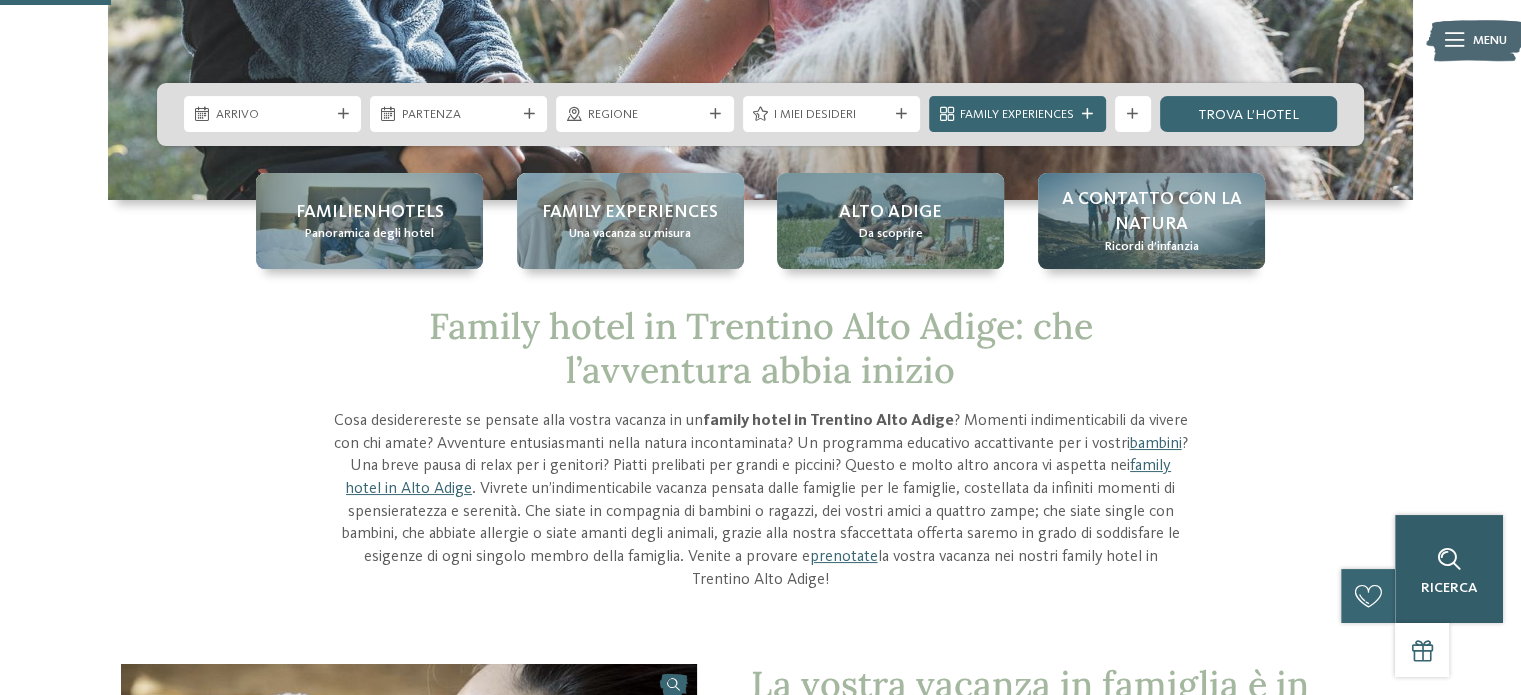 click on "Ricerca" at bounding box center (1449, 569) 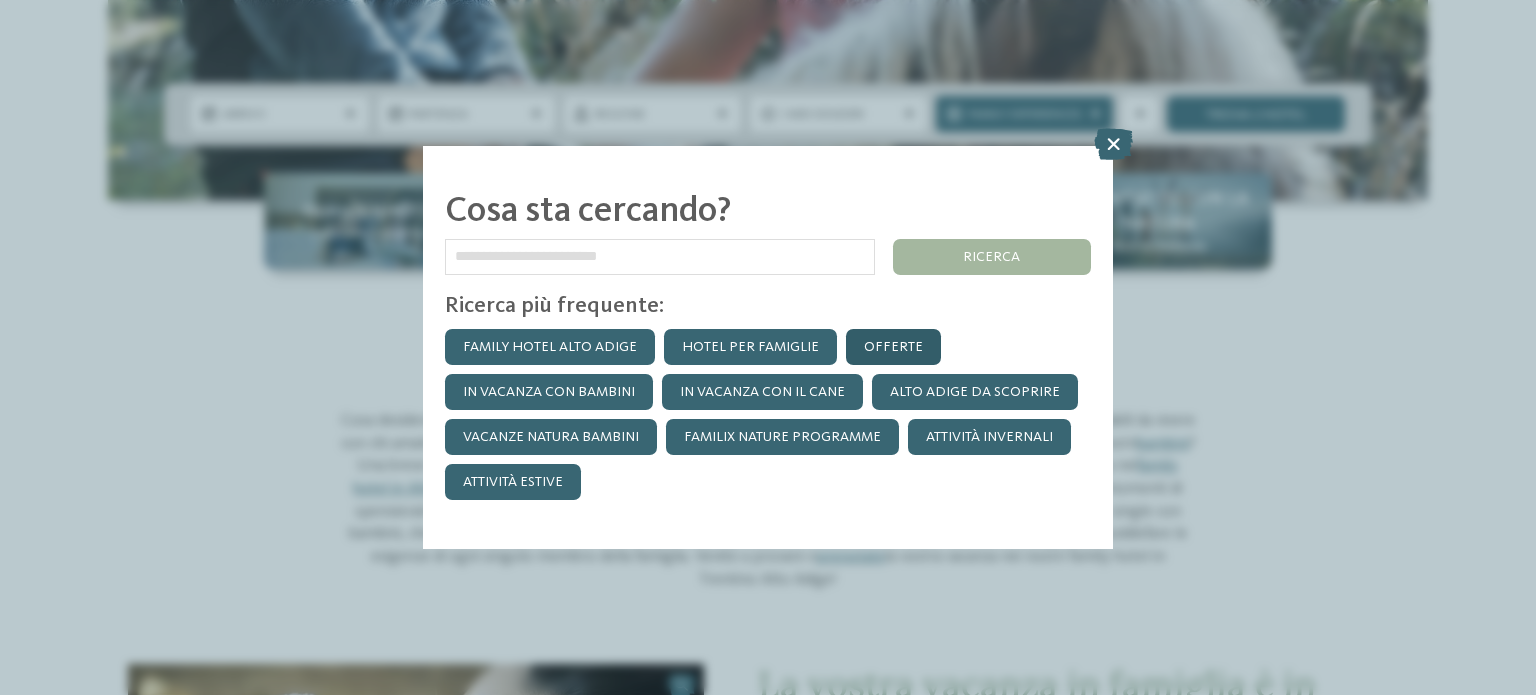 click on "Offerte" at bounding box center (893, 347) 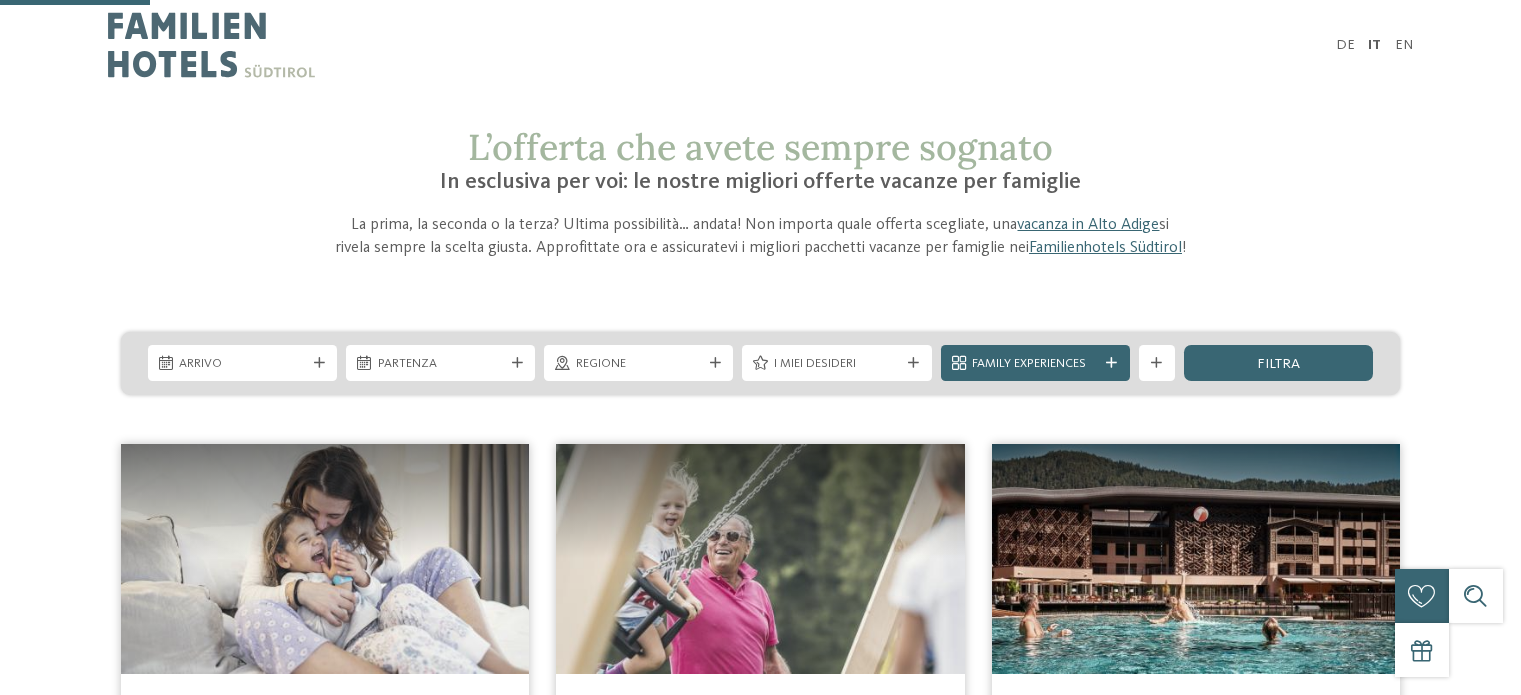 scroll, scrollTop: 200, scrollLeft: 0, axis: vertical 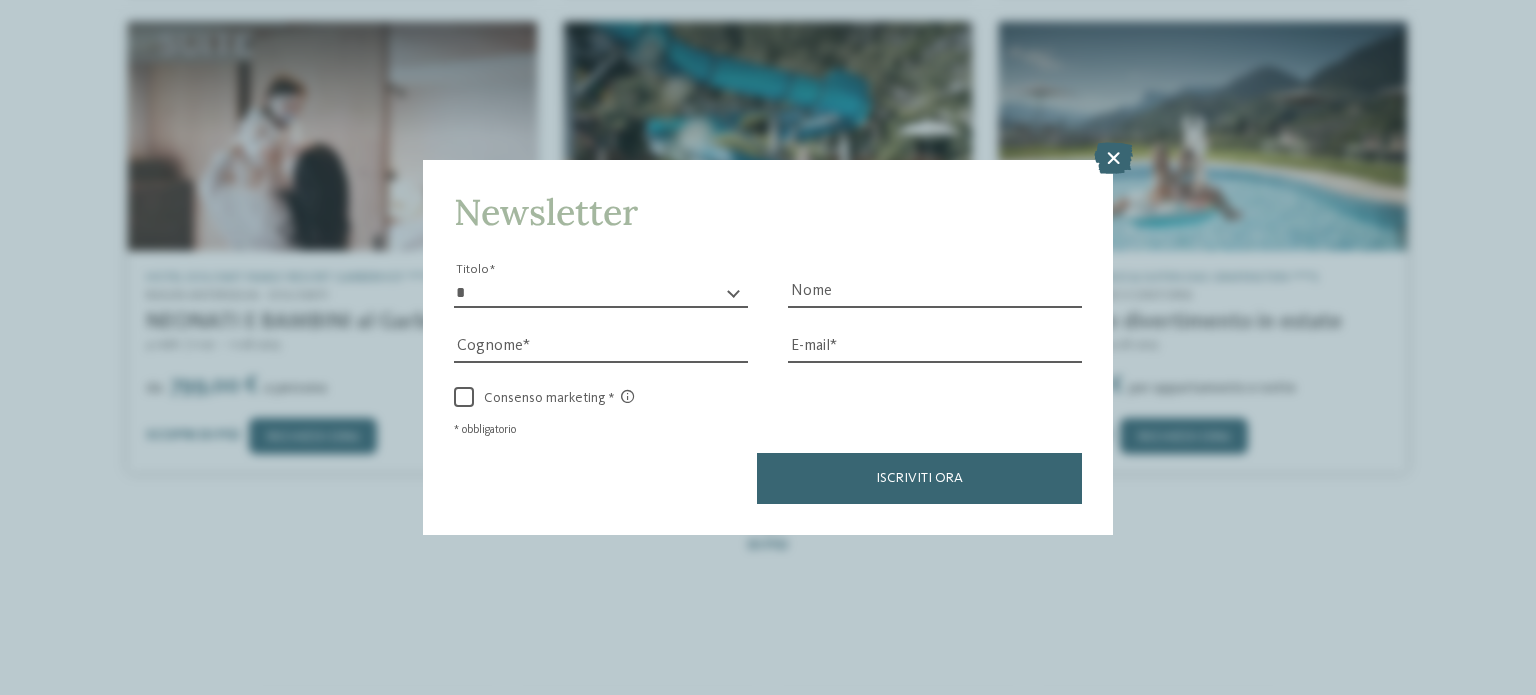click at bounding box center [1113, 158] 